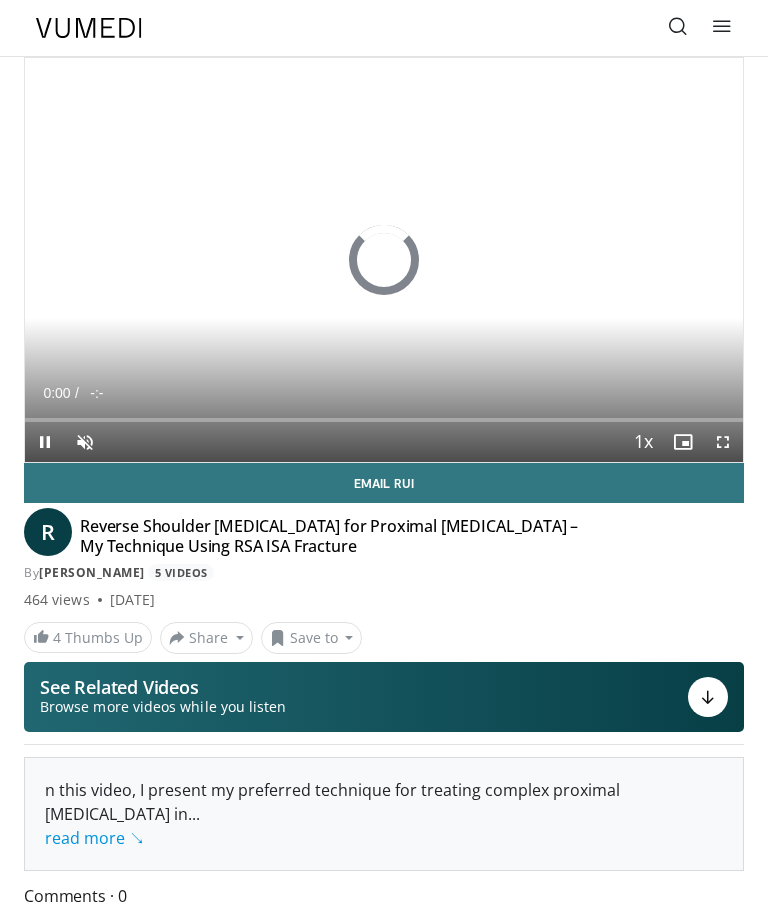 scroll, scrollTop: 0, scrollLeft: 0, axis: both 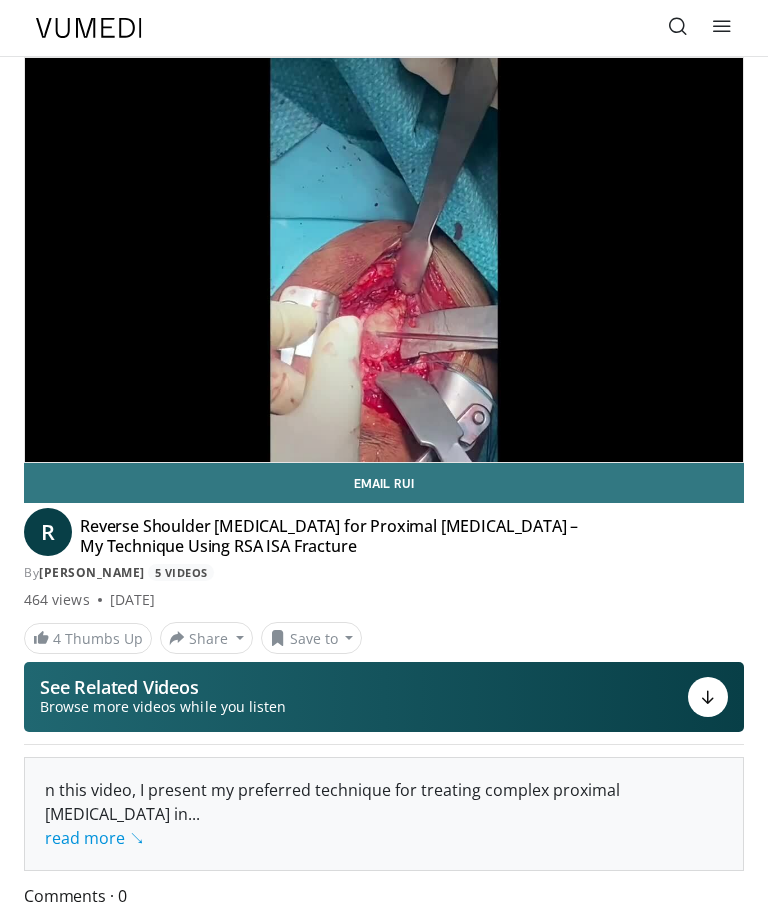 click on "10 seconds
Tap to unmute" at bounding box center [384, 260] 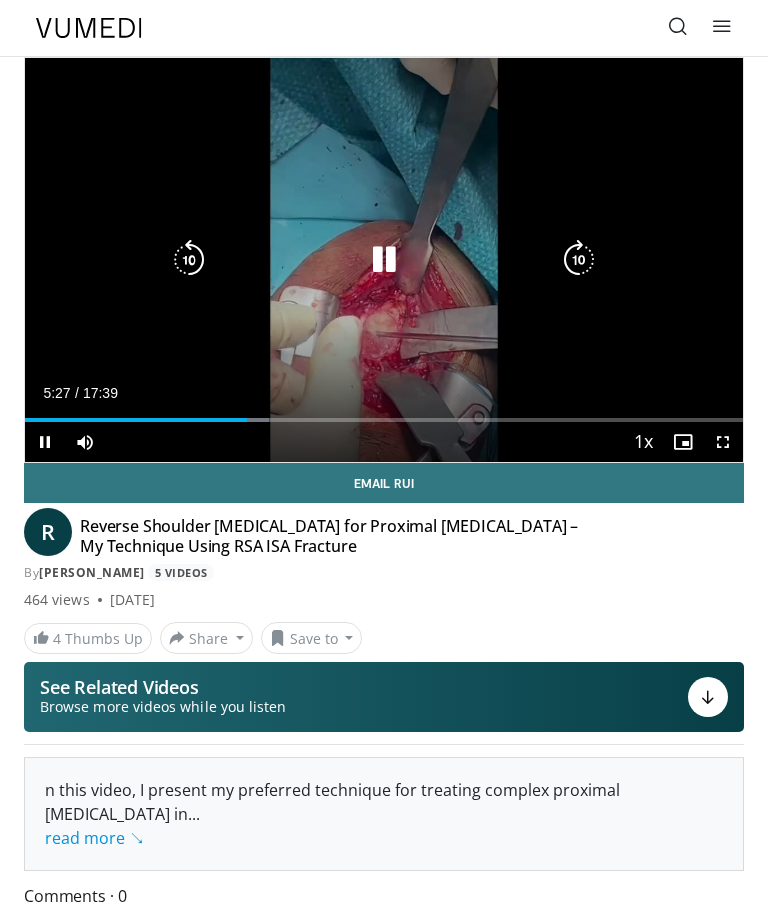 click at bounding box center (384, 260) 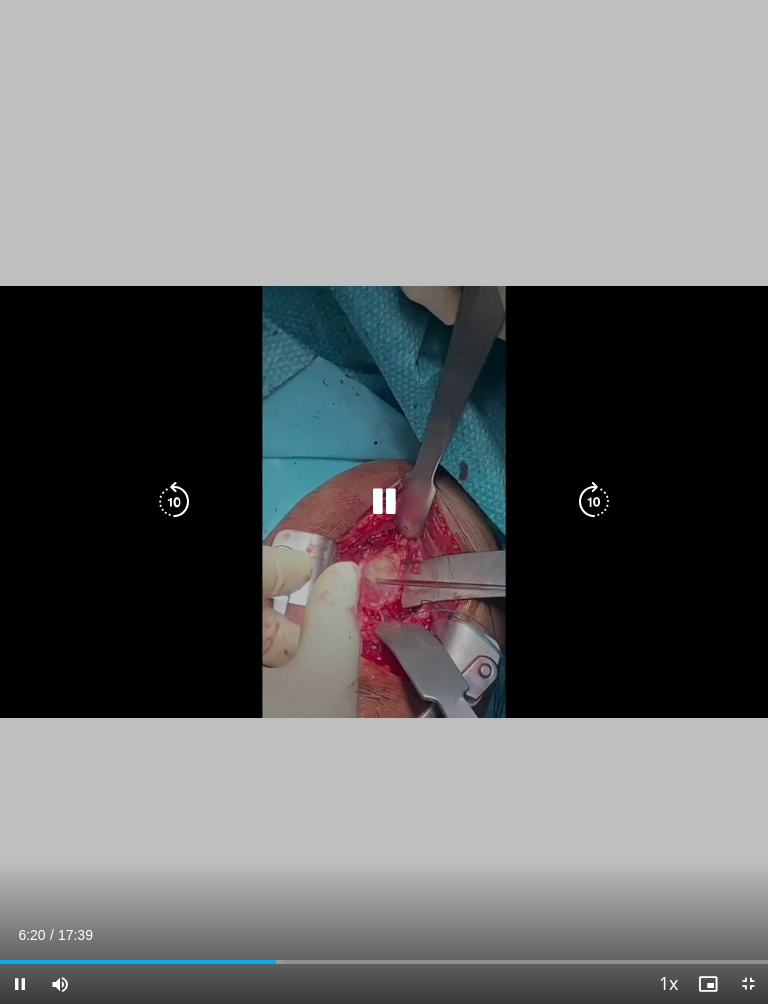 click at bounding box center (384, 502) 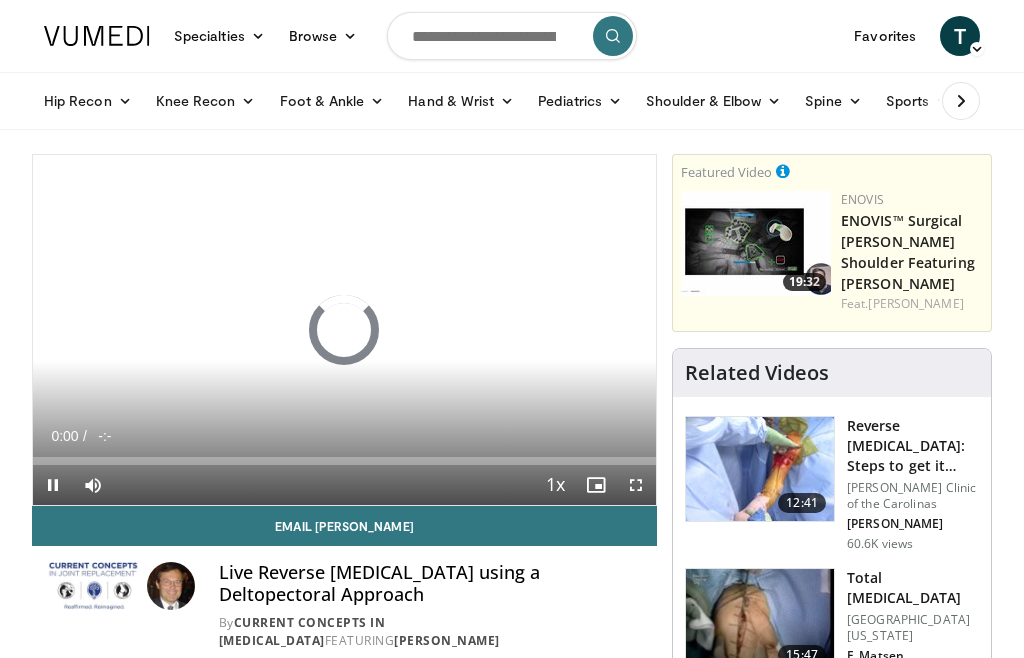 scroll, scrollTop: 0, scrollLeft: 0, axis: both 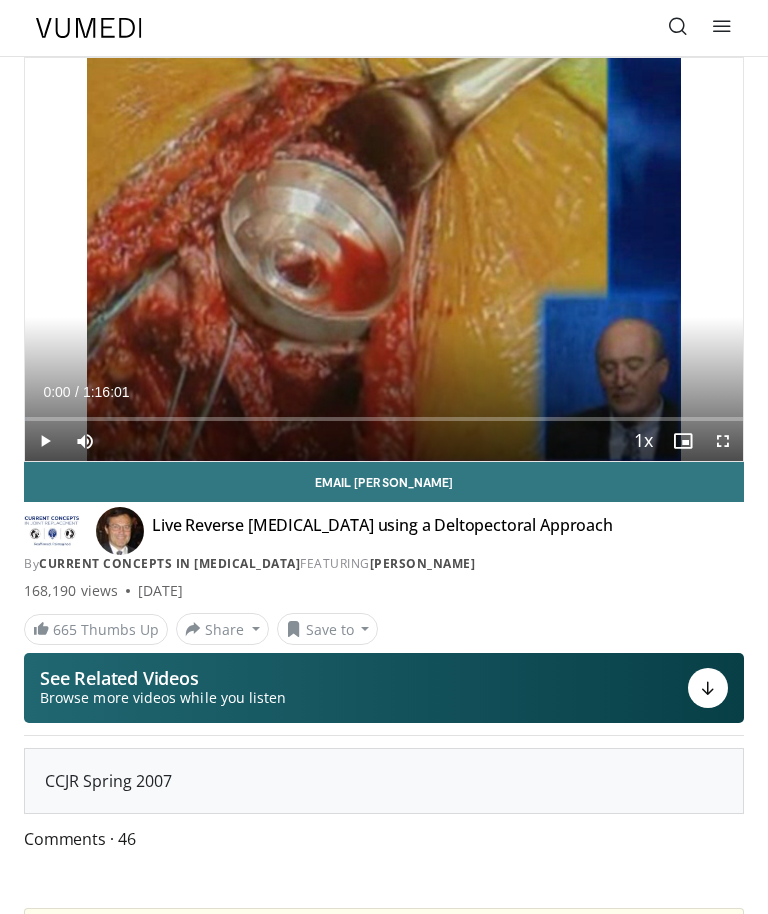 click at bounding box center [678, 26] 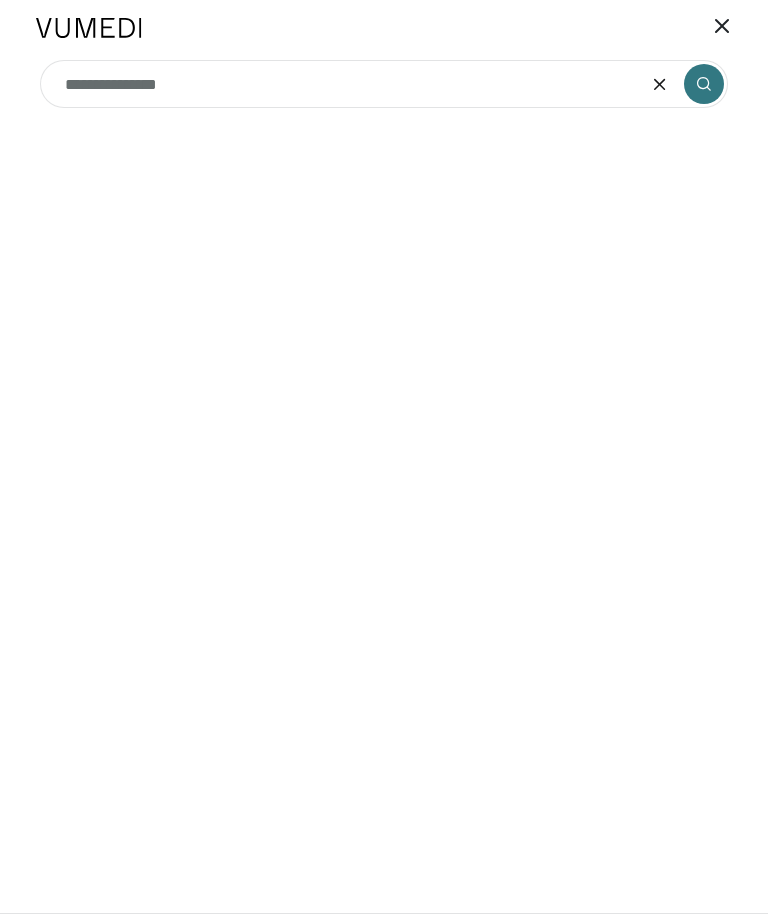 type on "**********" 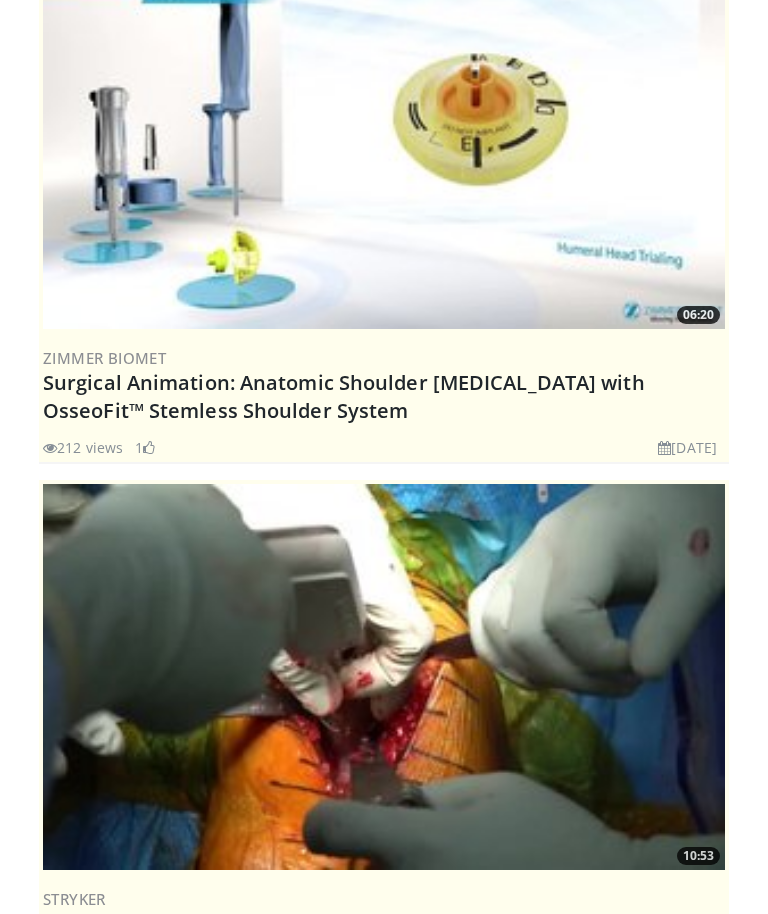 scroll, scrollTop: 0, scrollLeft: 0, axis: both 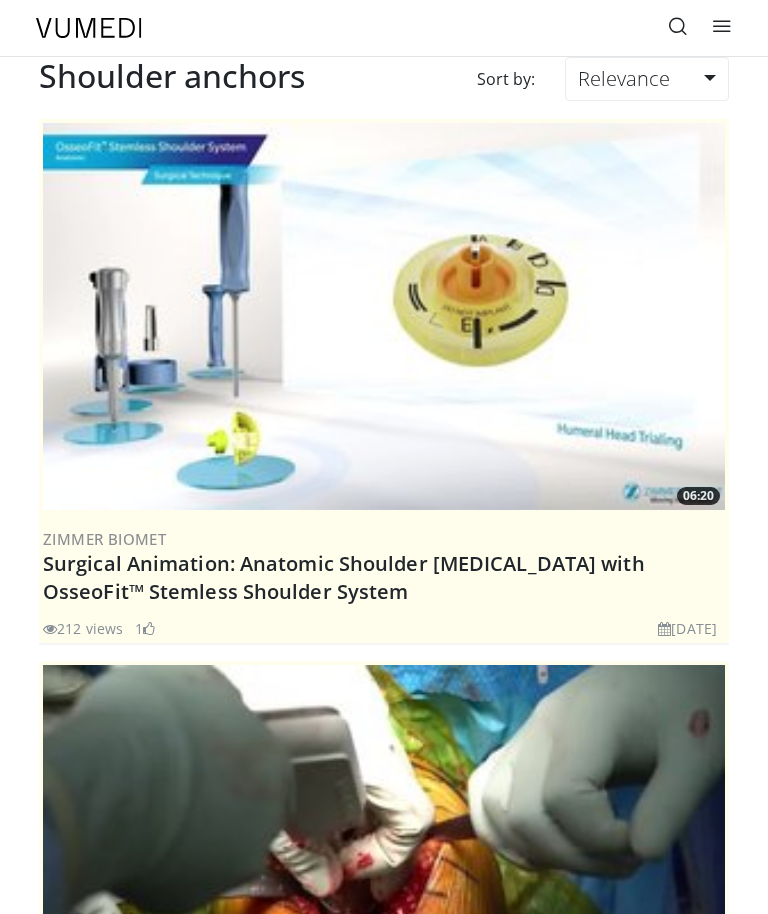 click at bounding box center [678, 28] 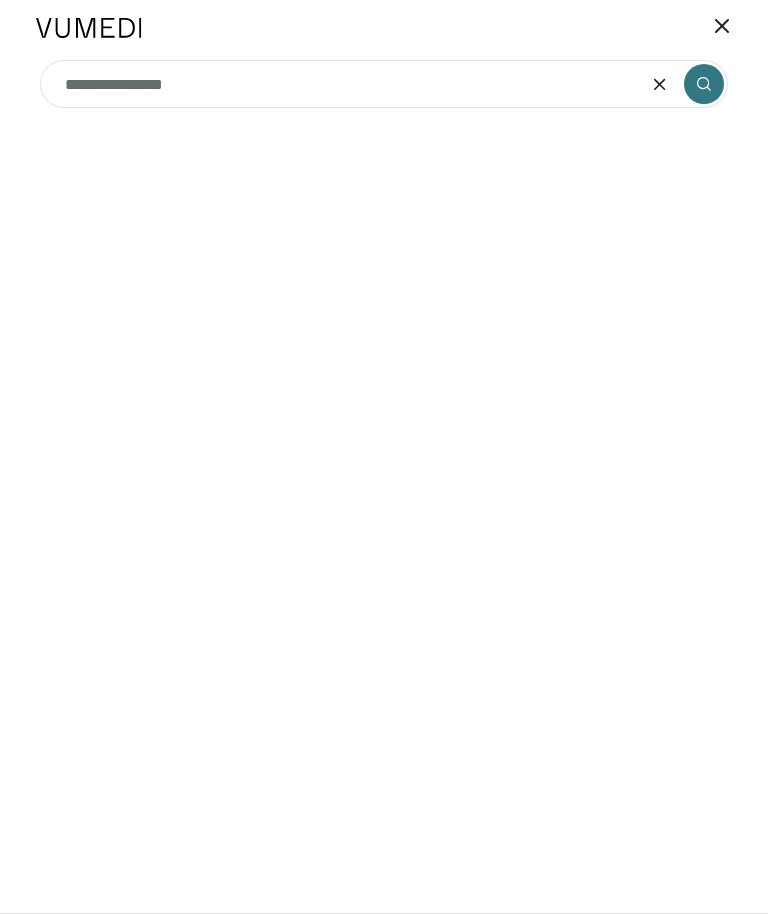 click at bounding box center (660, 84) 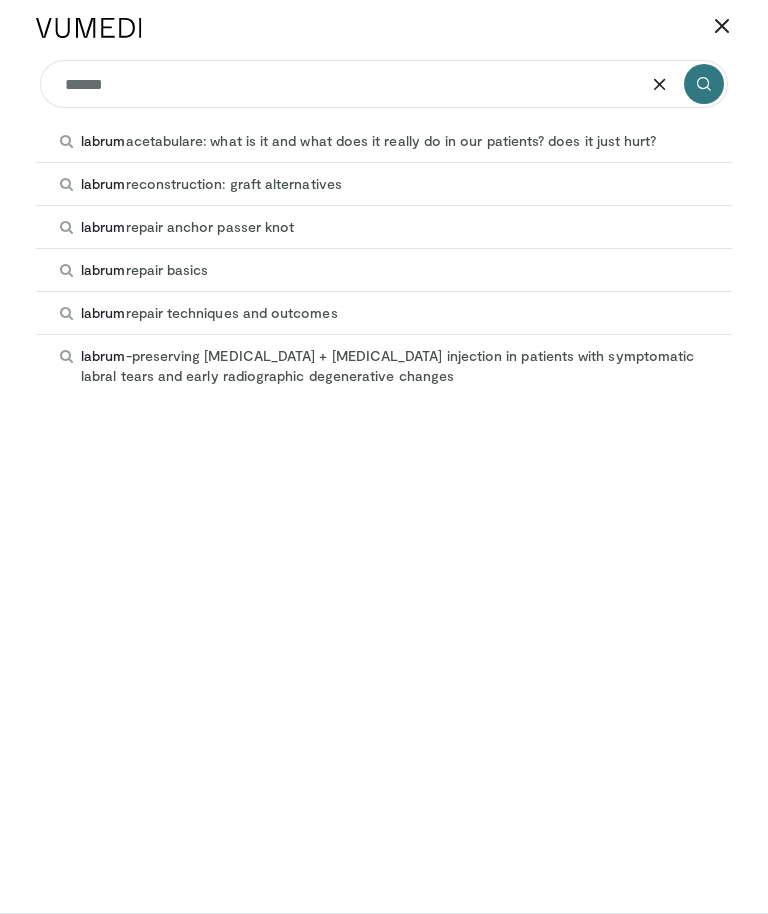 click on "labrum  repair anchor passer knot" at bounding box center (384, 227) 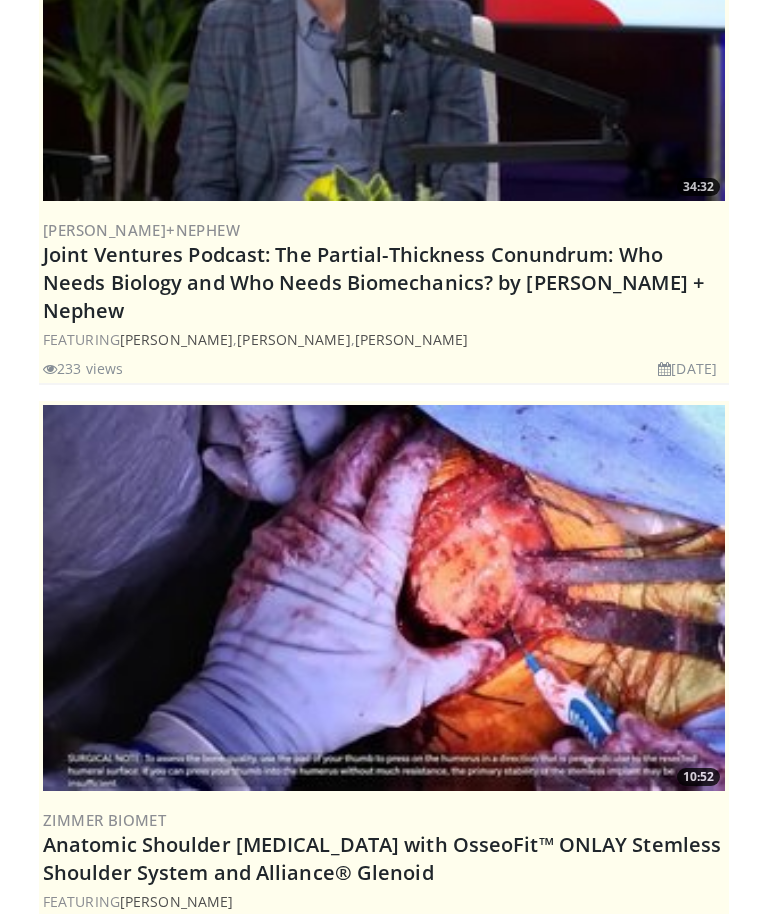 scroll, scrollTop: 0, scrollLeft: 0, axis: both 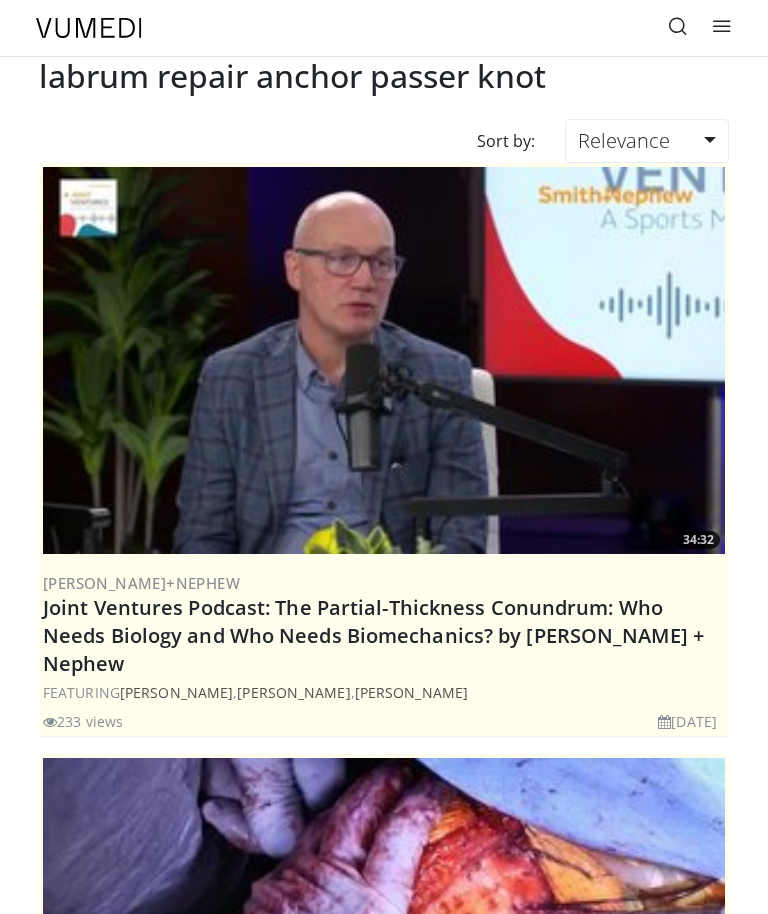 click at bounding box center (678, 26) 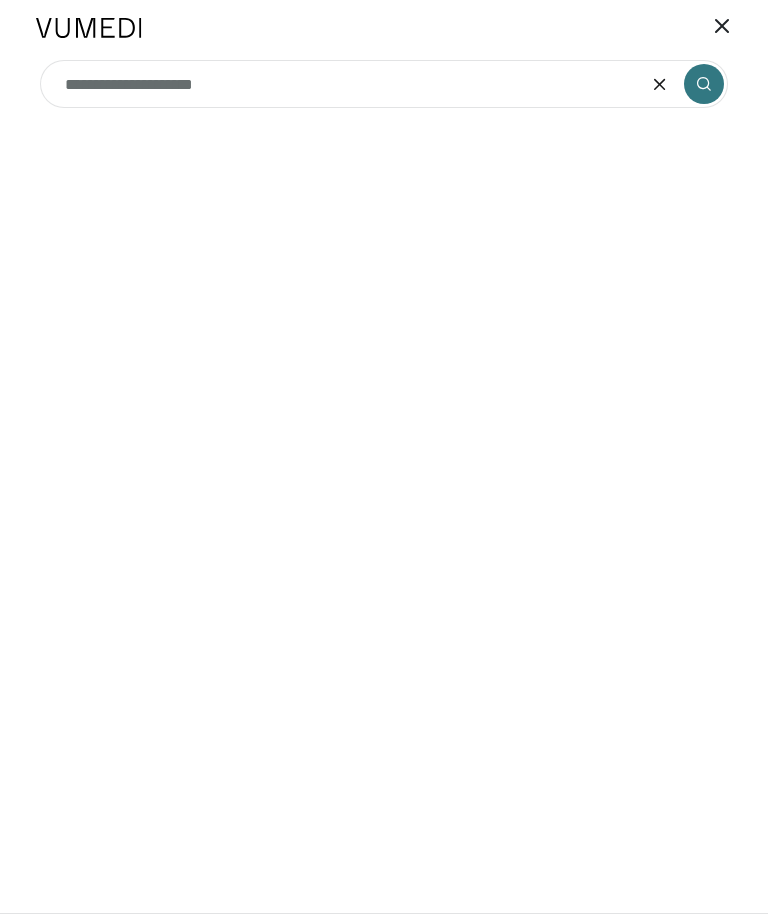 type on "**********" 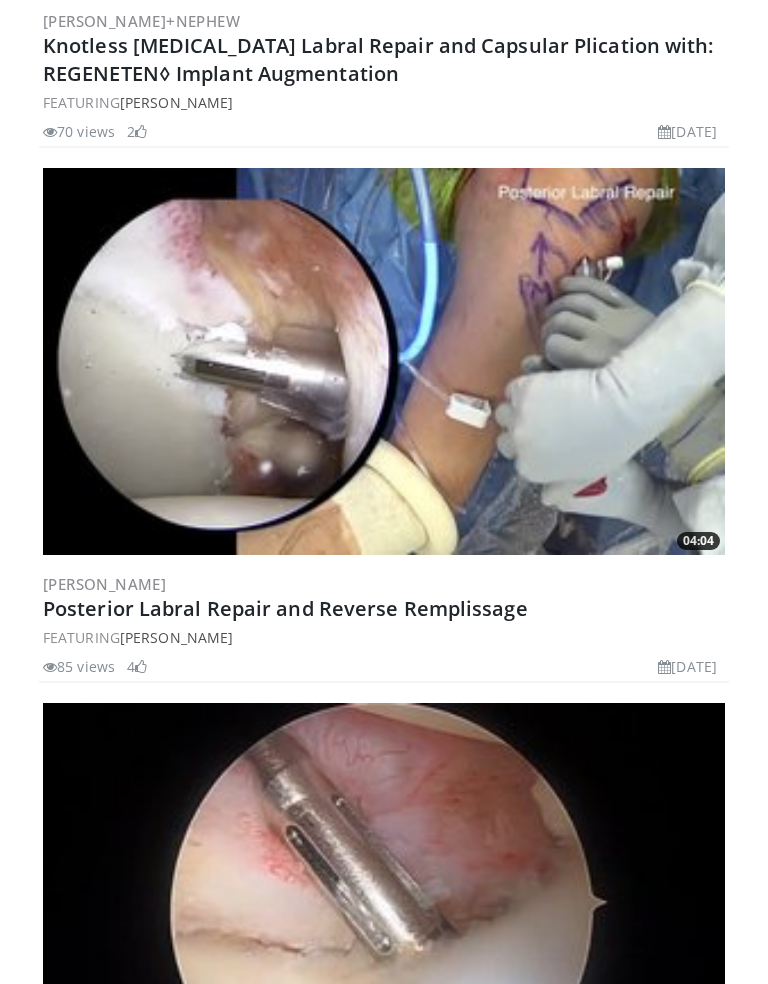 scroll, scrollTop: 3178, scrollLeft: 0, axis: vertical 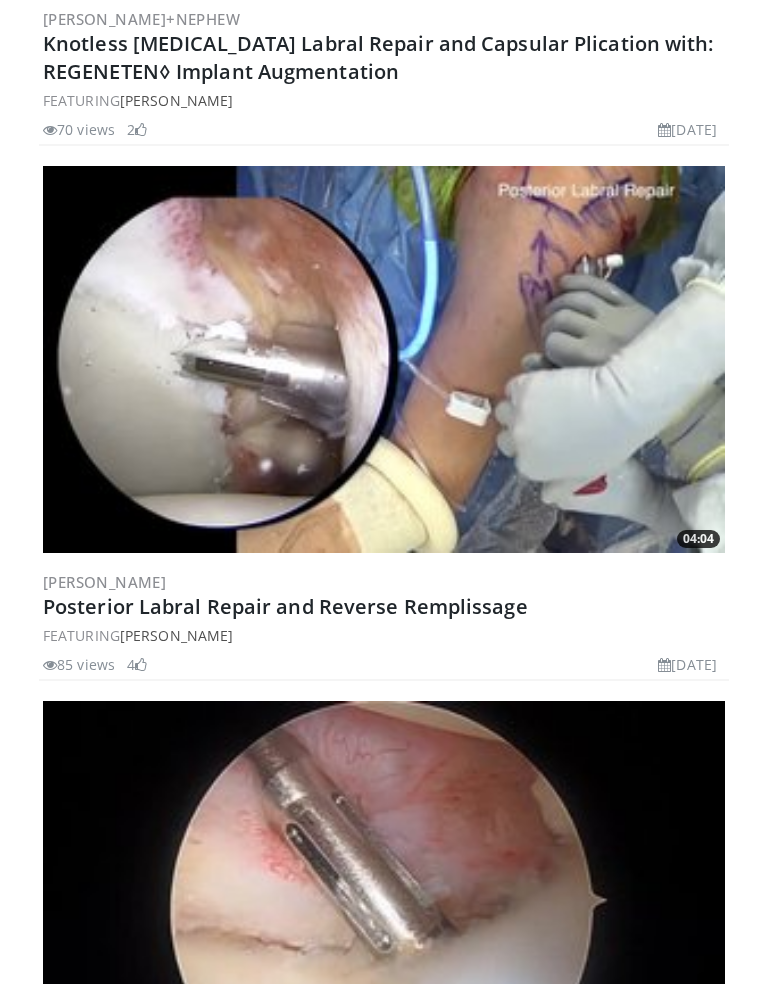 click at bounding box center (384, 359) 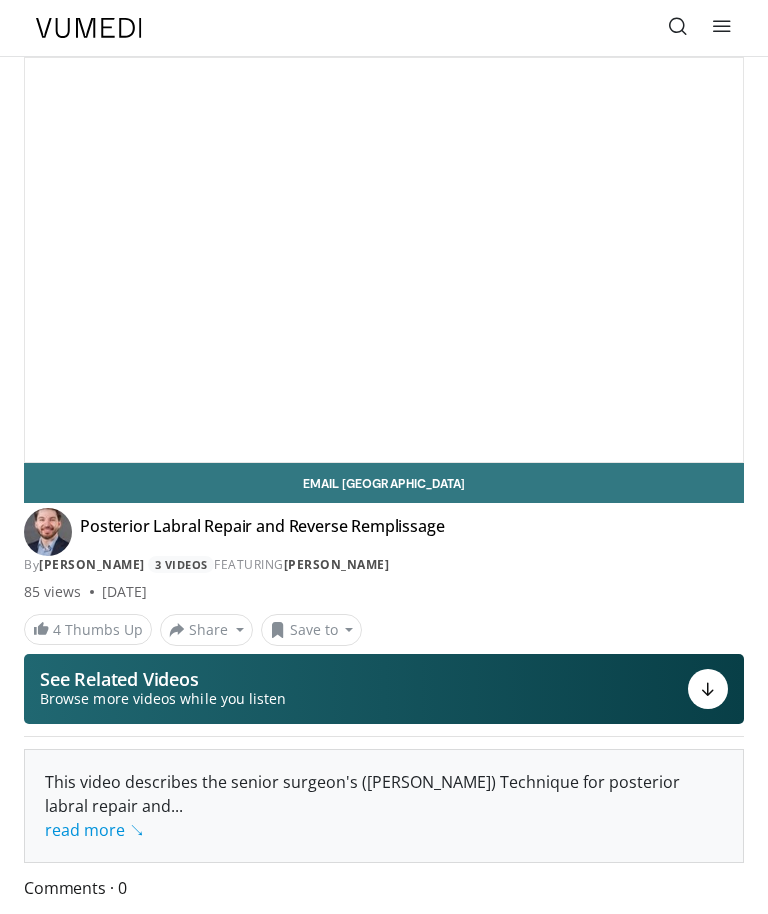 scroll, scrollTop: 0, scrollLeft: 0, axis: both 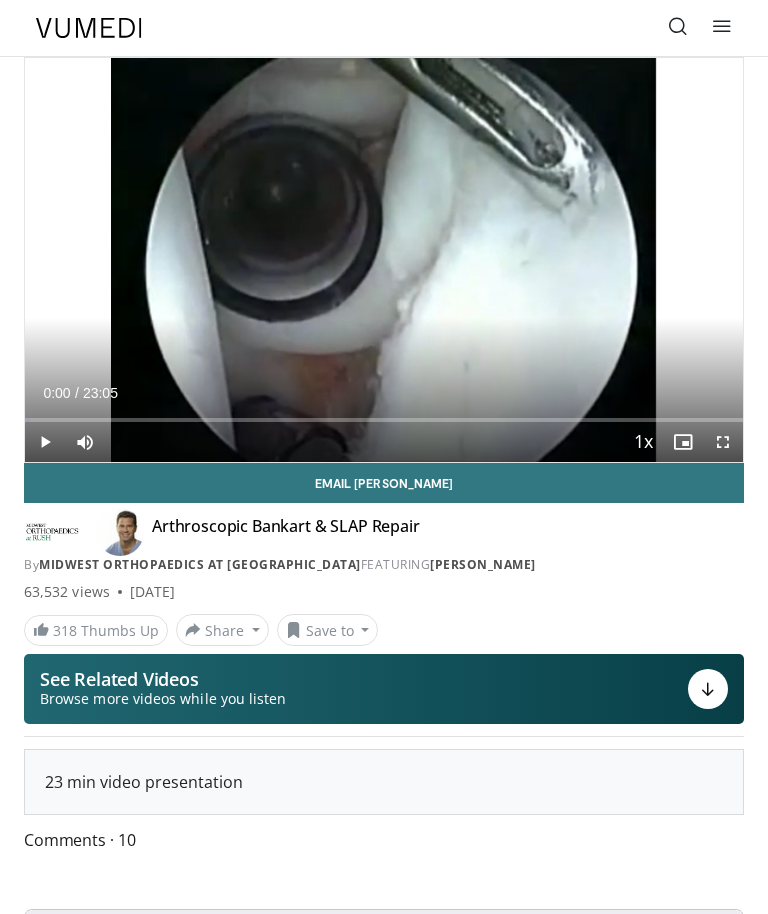 click at bounding box center [678, 26] 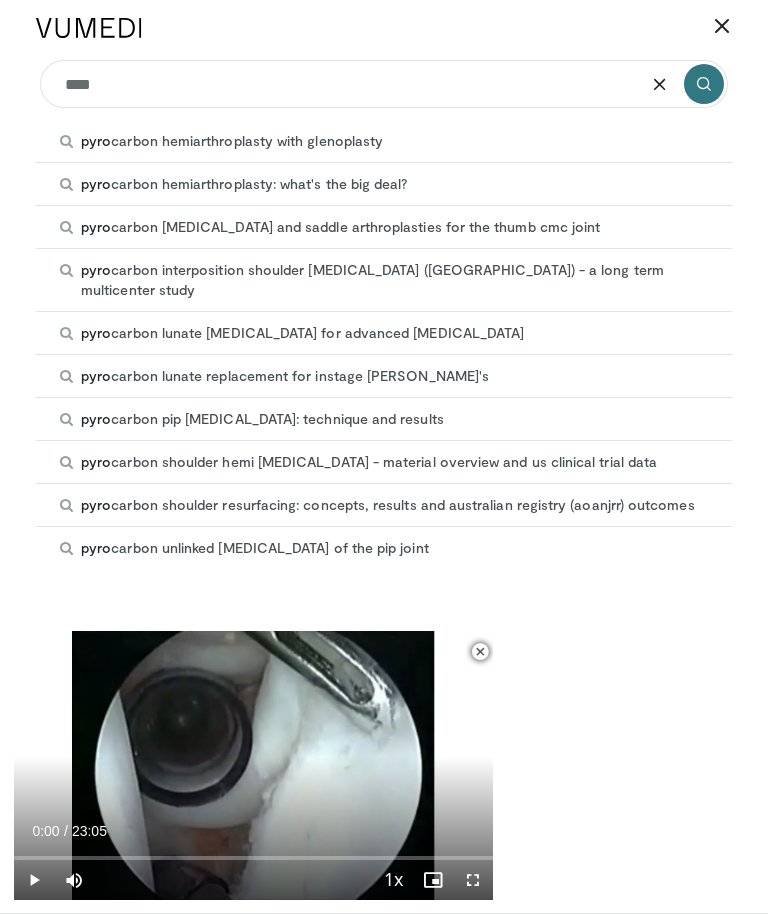 click on "pyro carbon hemiarthroplasty with glenoplasty" at bounding box center (384, 141) 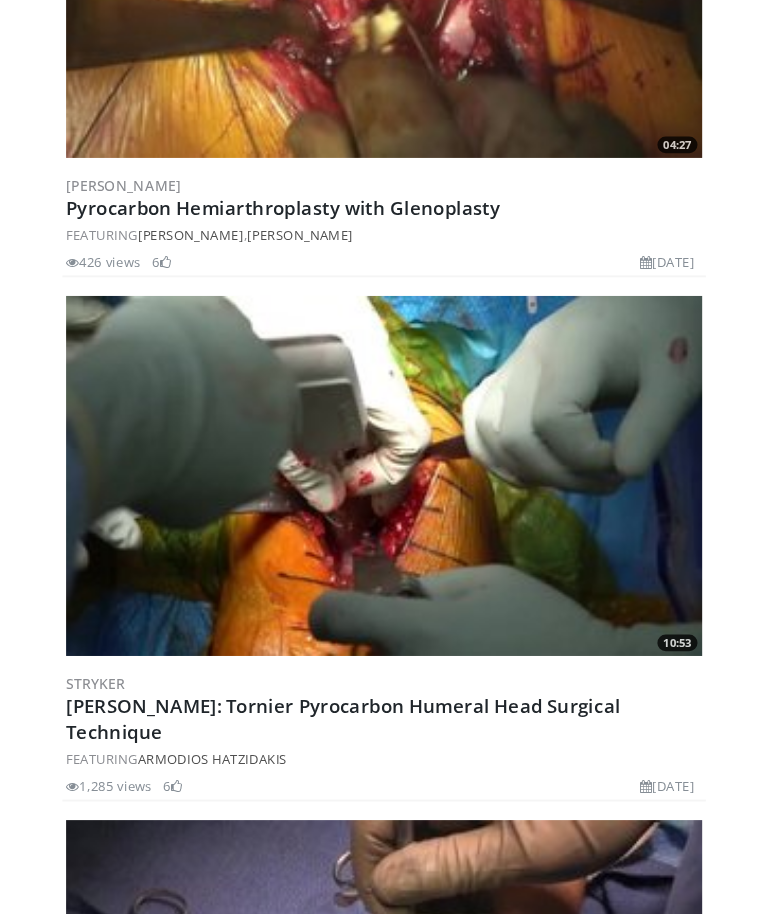 scroll, scrollTop: 1509, scrollLeft: 0, axis: vertical 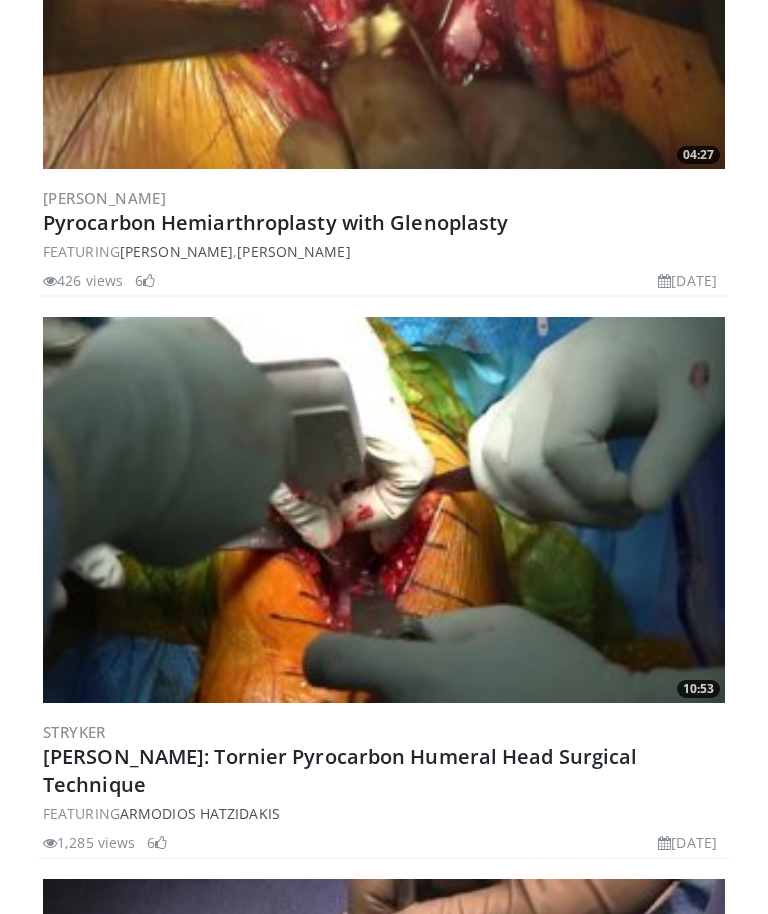click at bounding box center (384, 511) 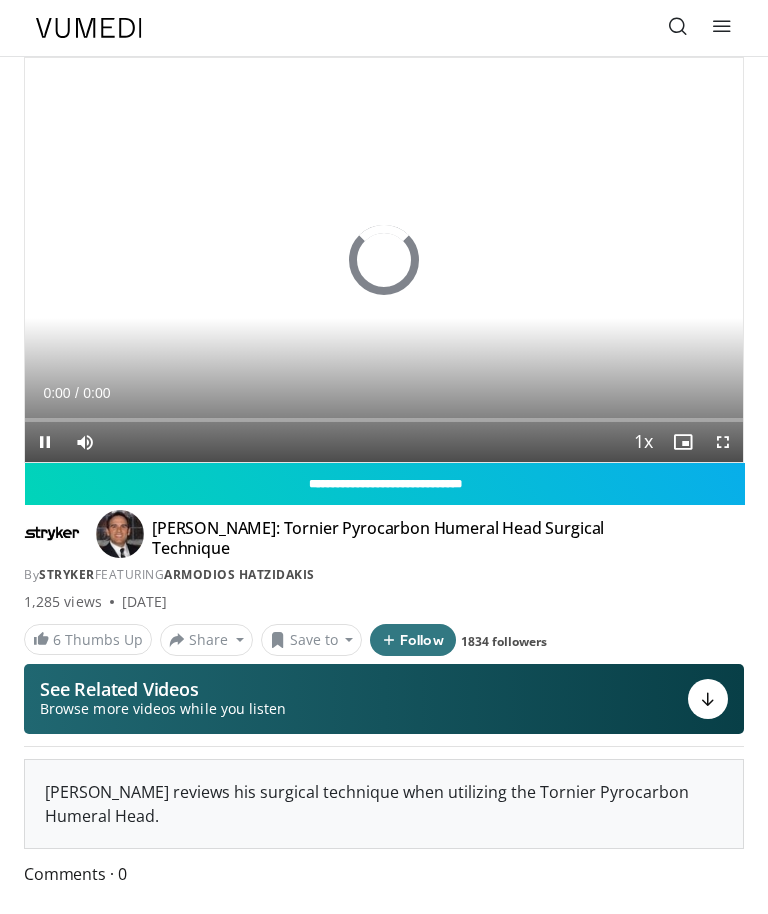 scroll, scrollTop: 0, scrollLeft: 0, axis: both 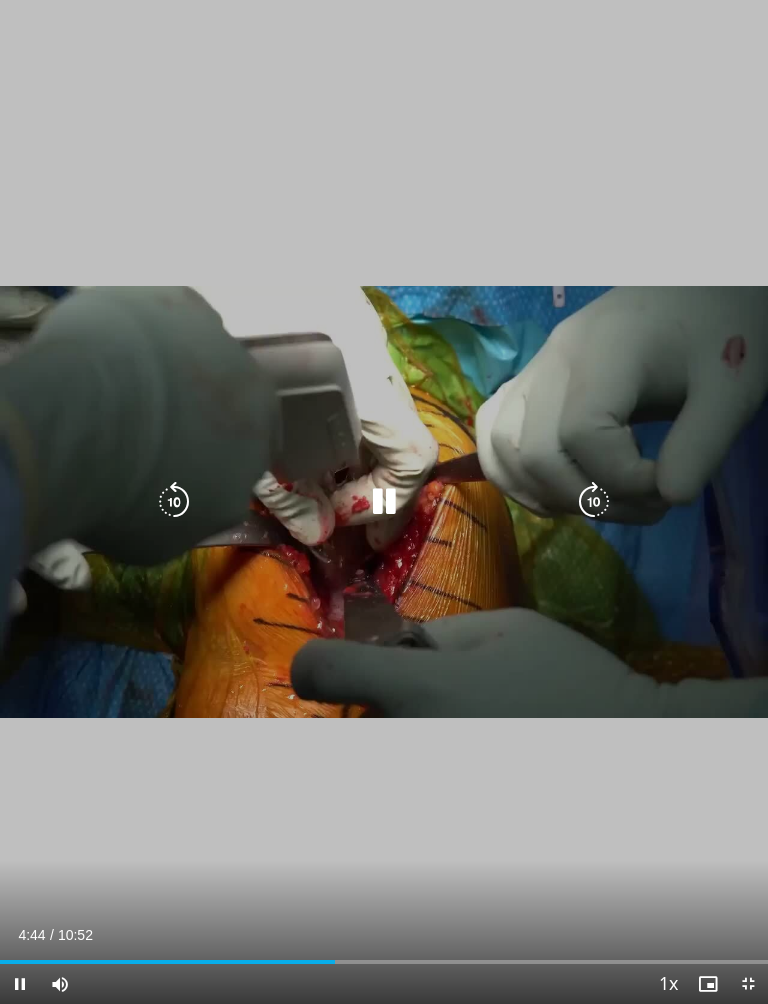 click on "10 seconds
Tap to unmute" at bounding box center (384, 502) 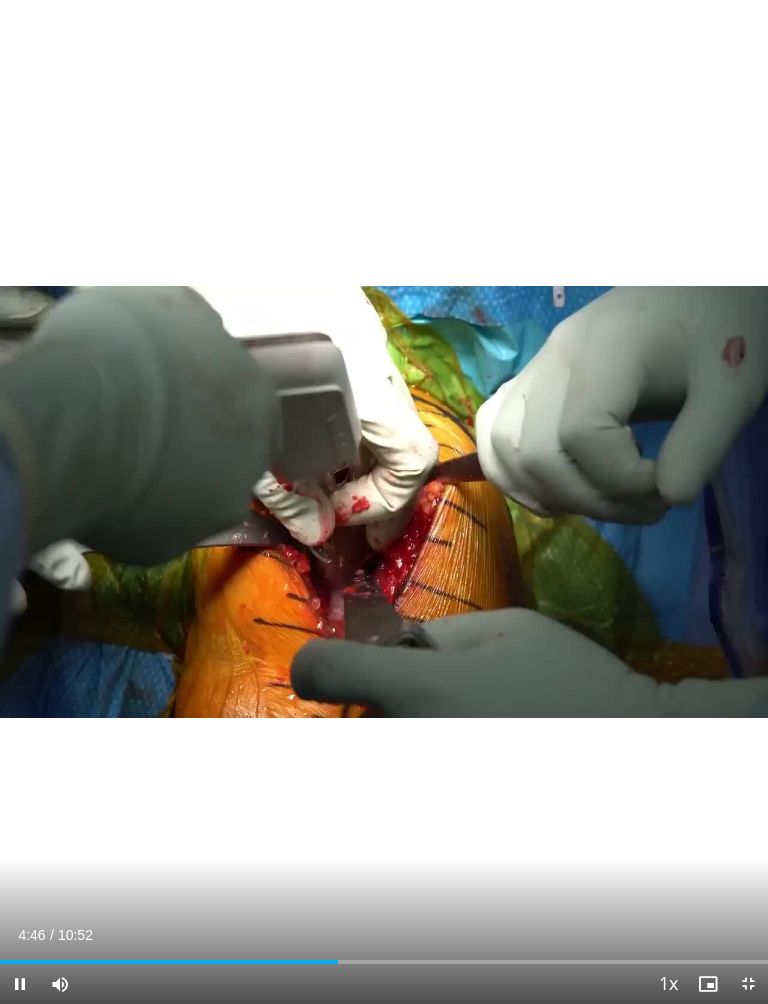 click on "10 seconds
Tap to unmute" at bounding box center (384, 502) 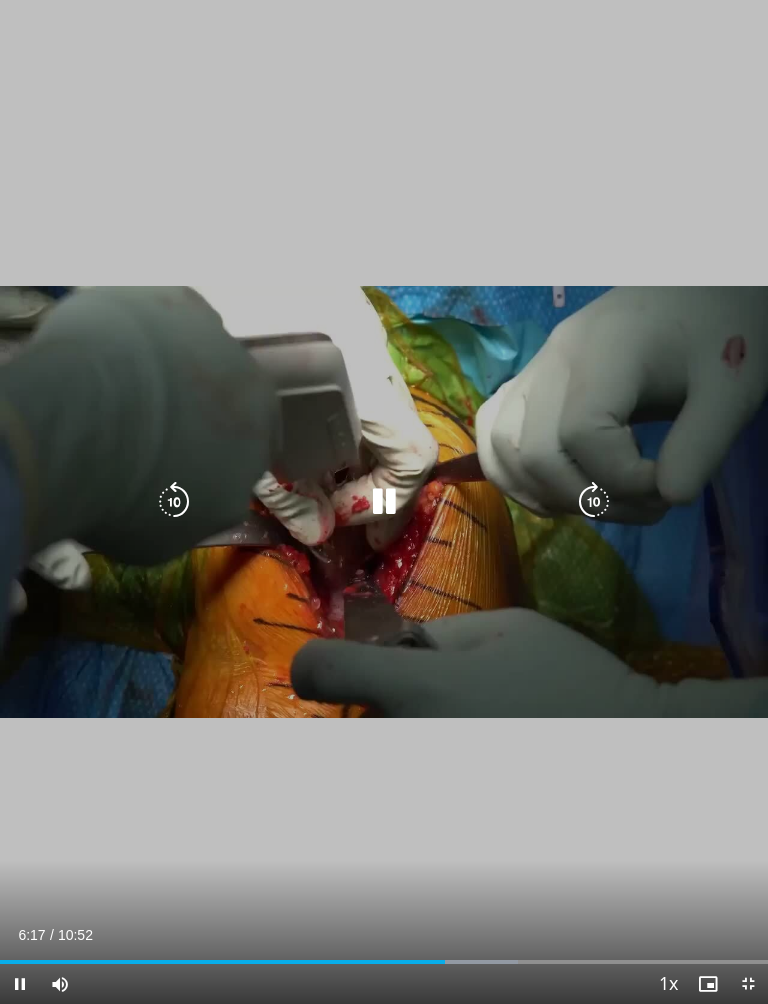 click at bounding box center (384, 502) 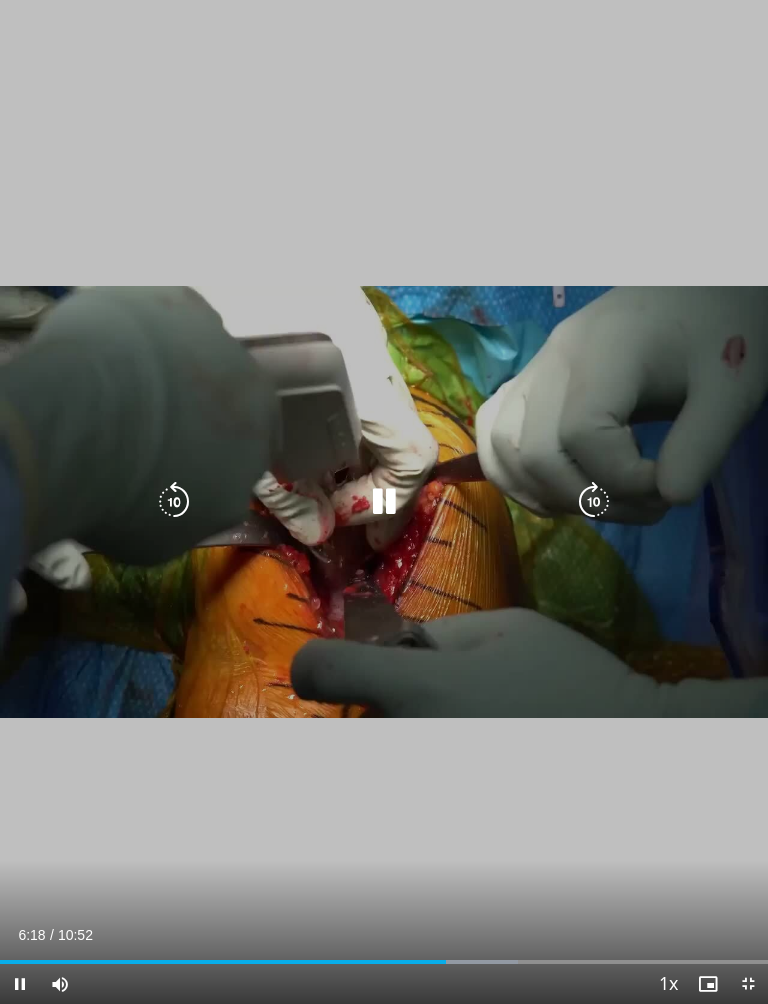 click at bounding box center [384, 502] 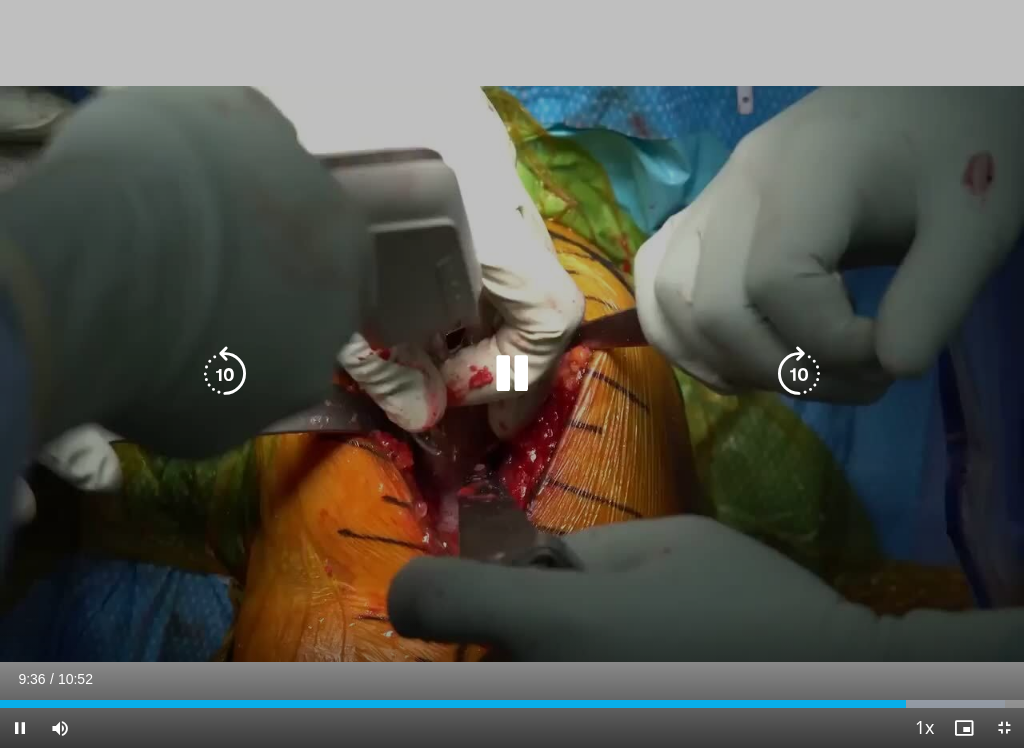 click at bounding box center [225, 374] 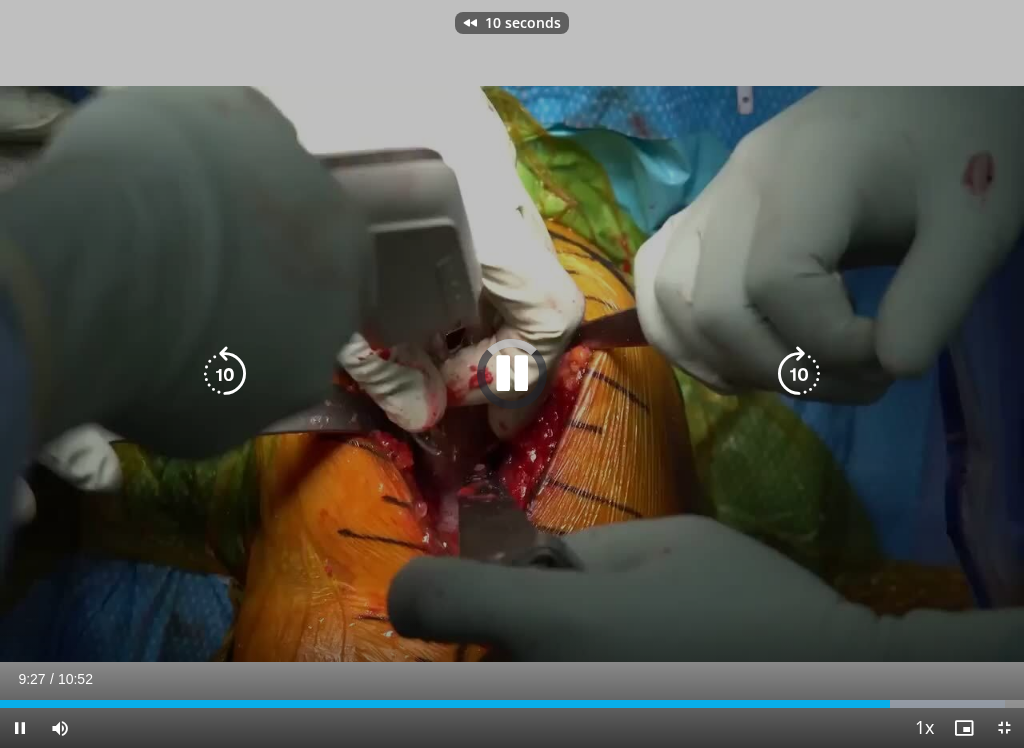 click at bounding box center (225, 374) 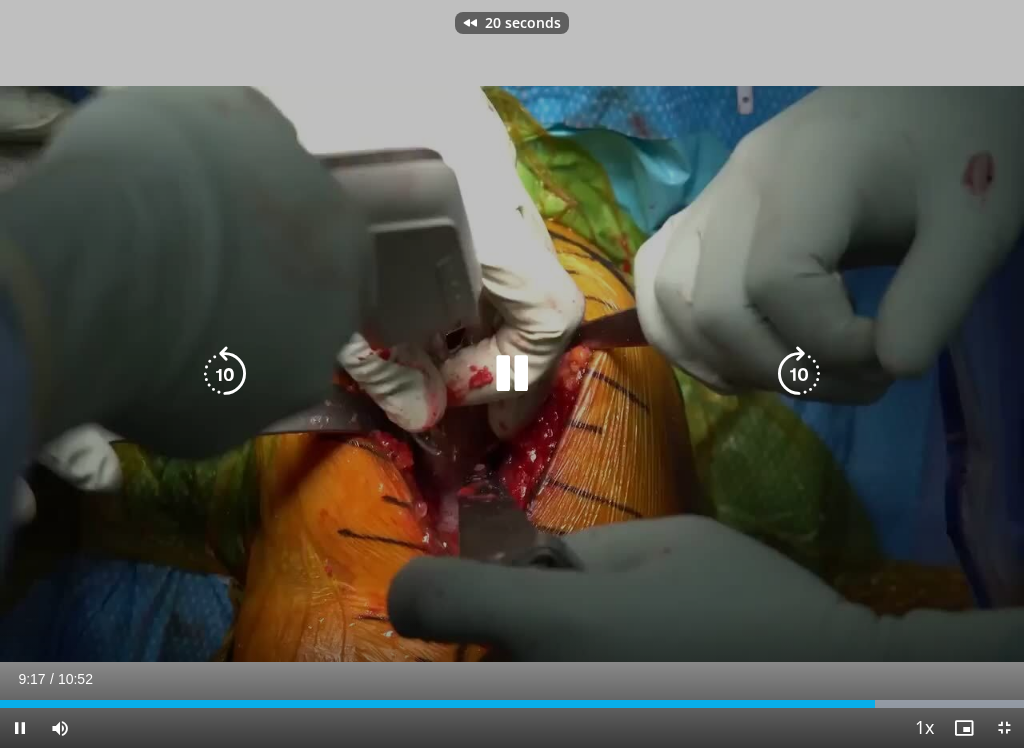 click at bounding box center [225, 374] 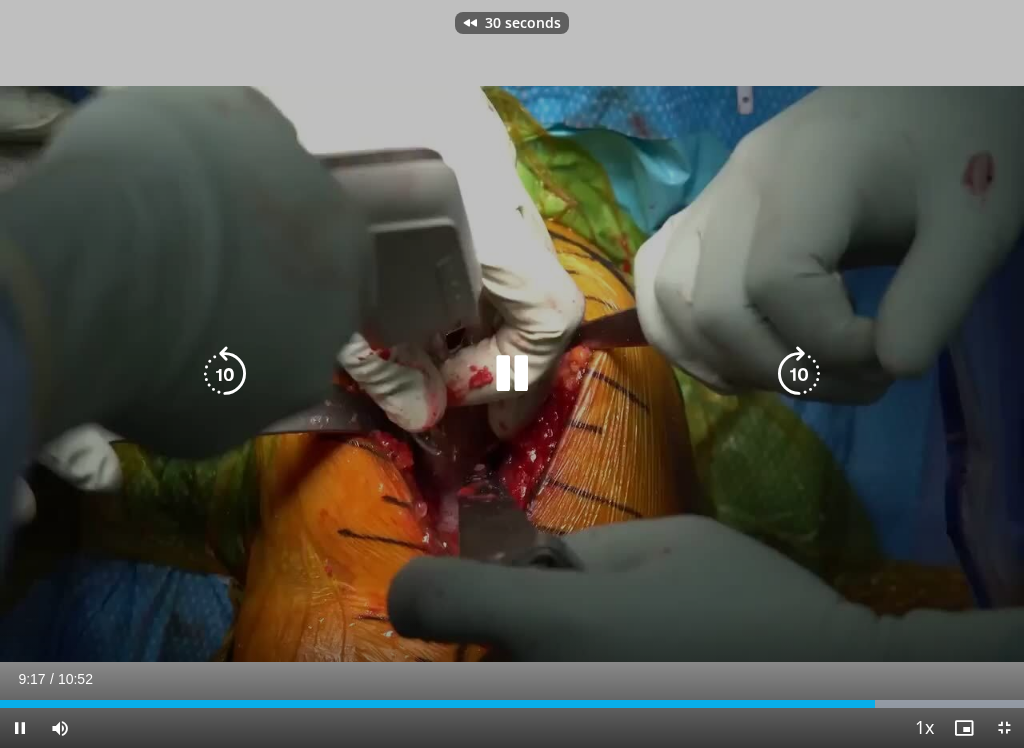 click at bounding box center [225, 374] 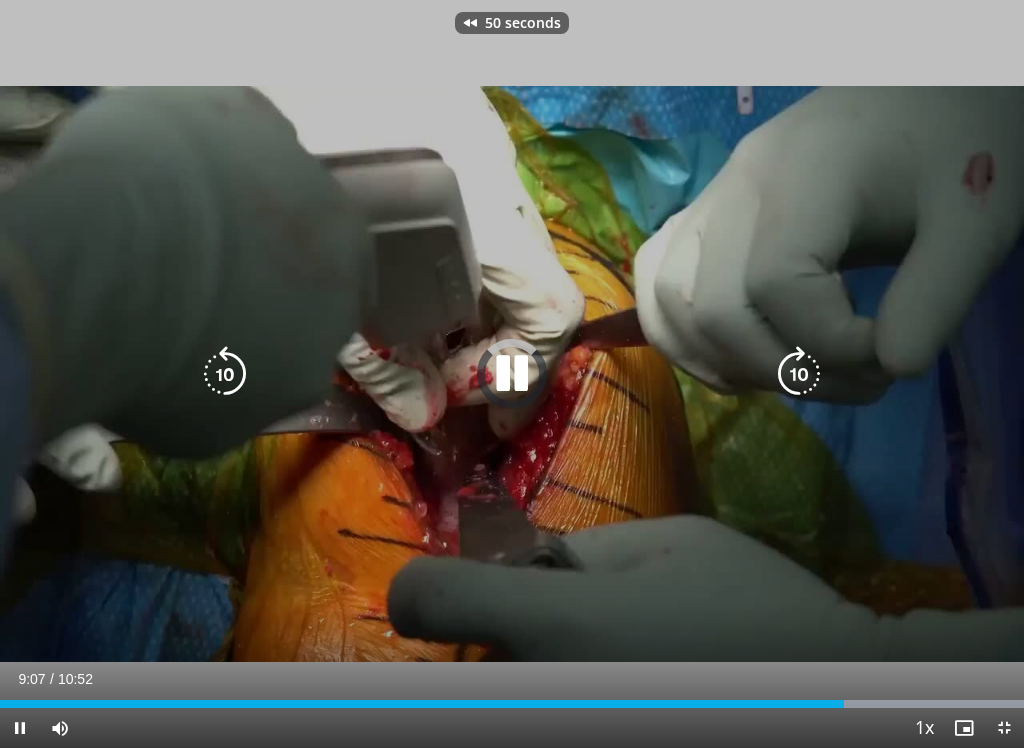 scroll, scrollTop: 10, scrollLeft: 0, axis: vertical 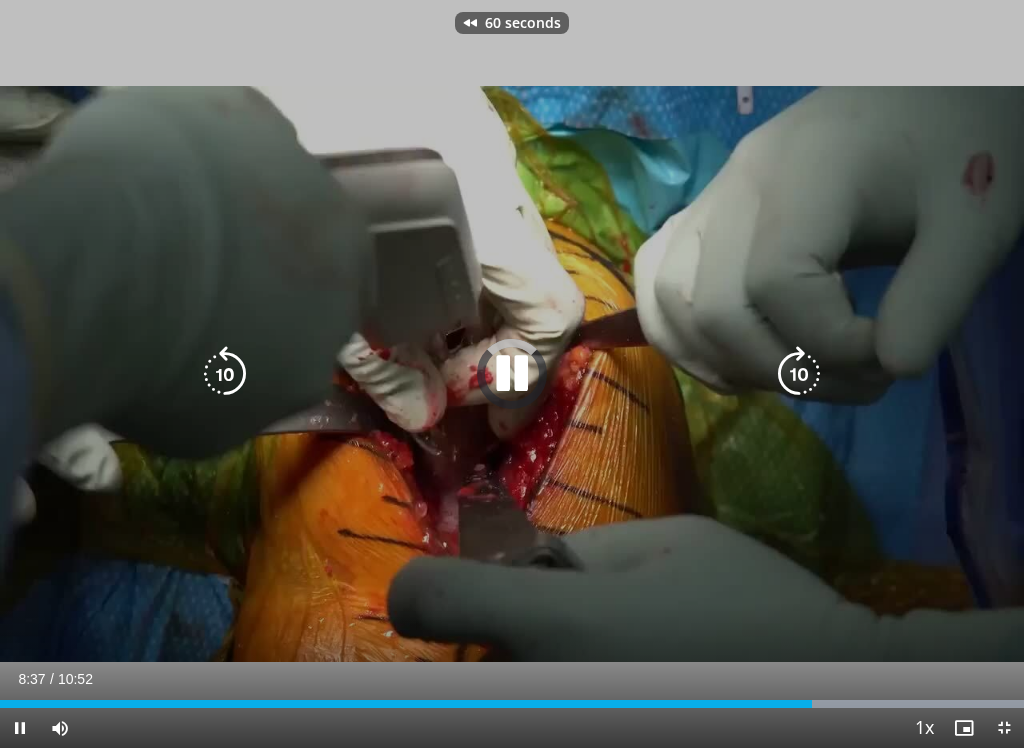 click at bounding box center [225, 374] 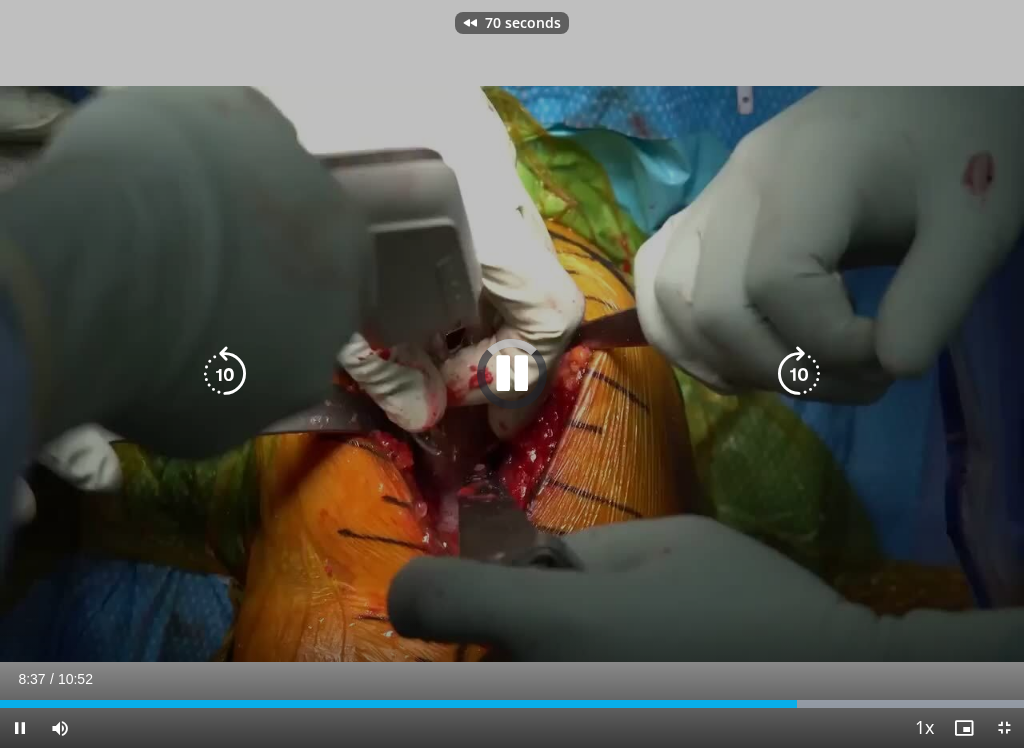click at bounding box center (225, 374) 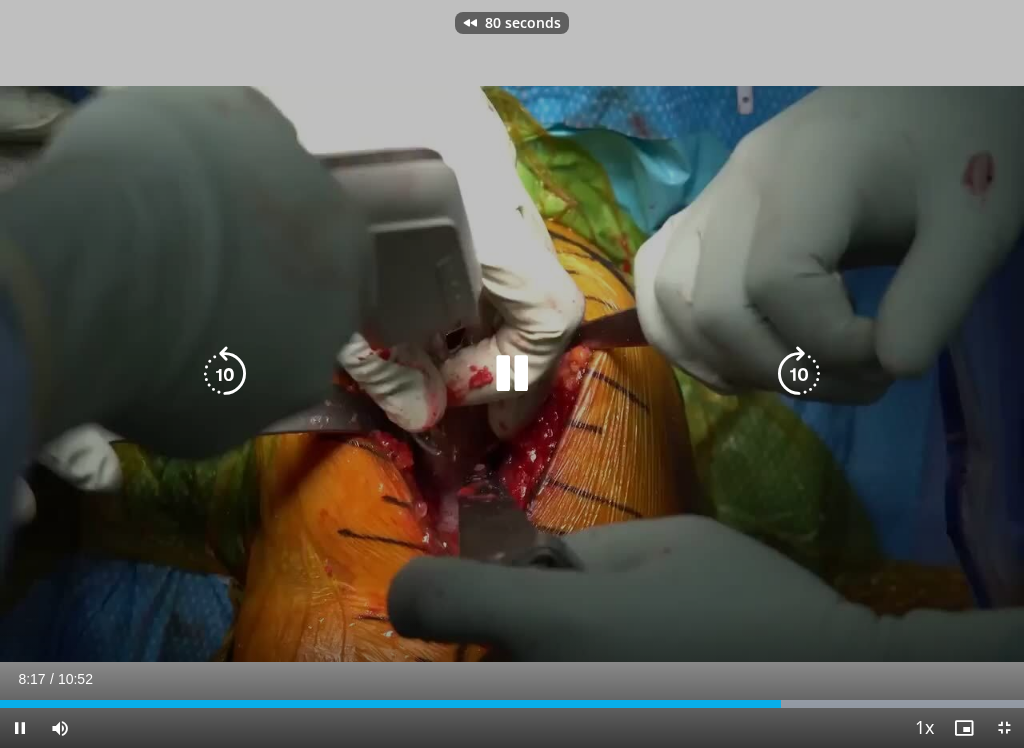 click at bounding box center (225, 374) 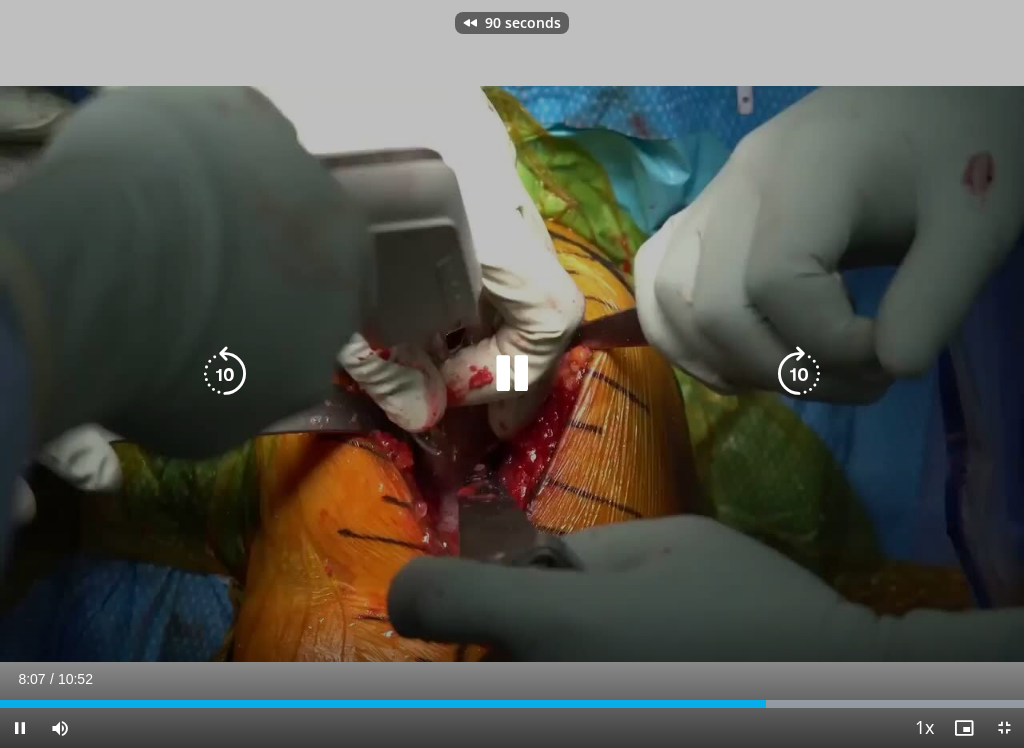 click at bounding box center (225, 374) 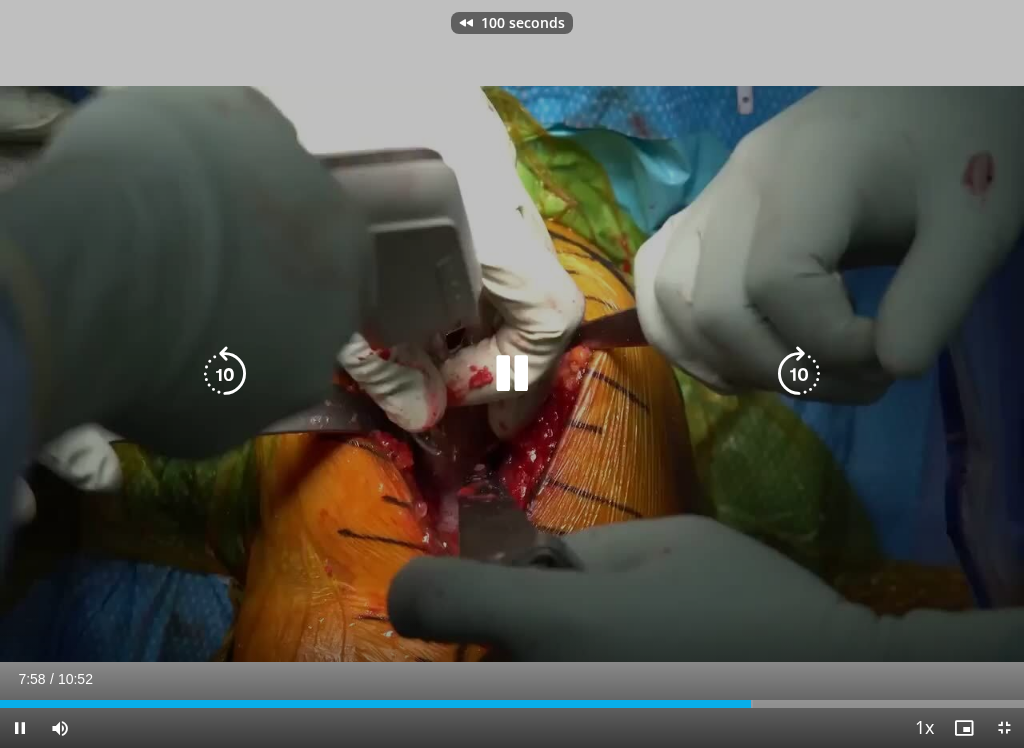 click at bounding box center (225, 374) 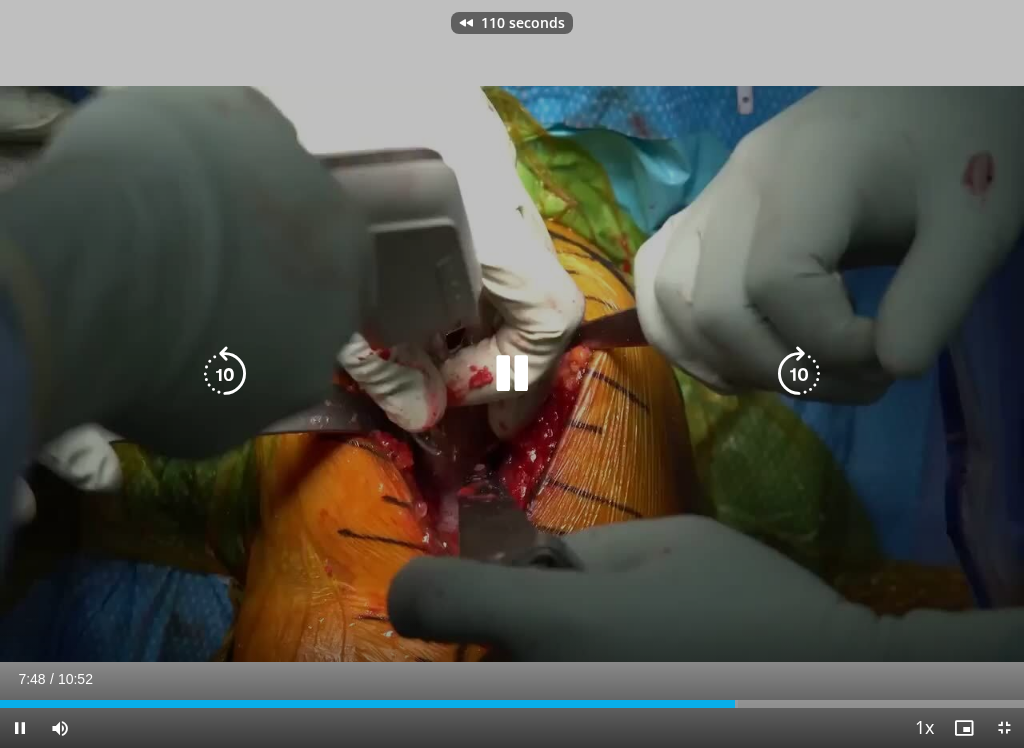 click at bounding box center [225, 374] 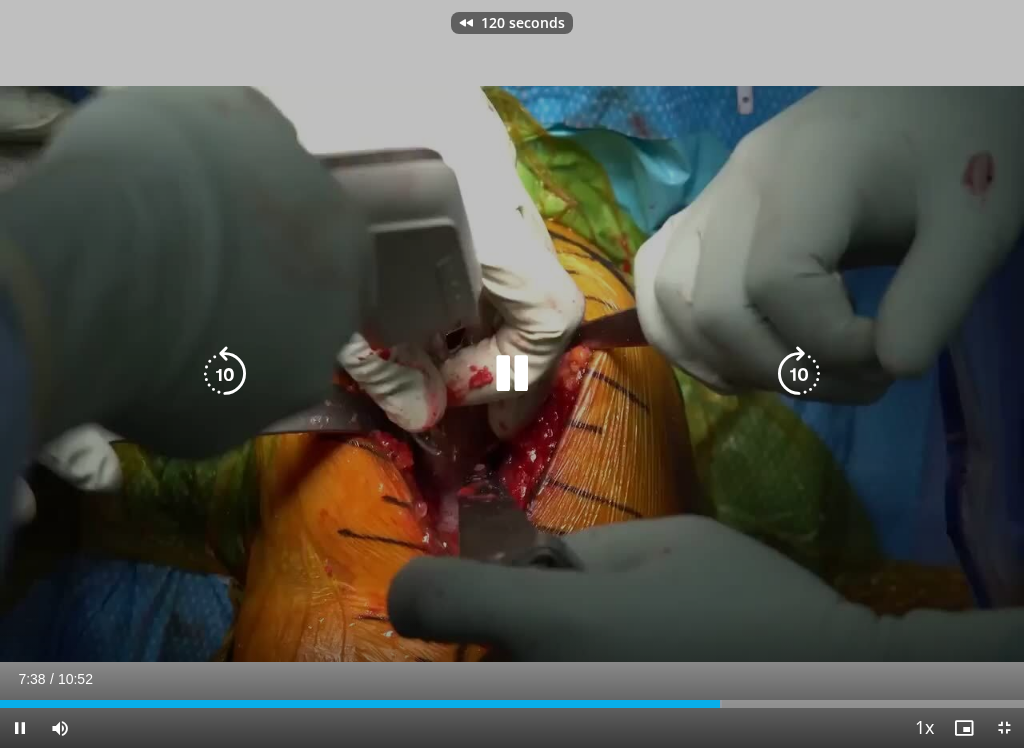 click at bounding box center [225, 374] 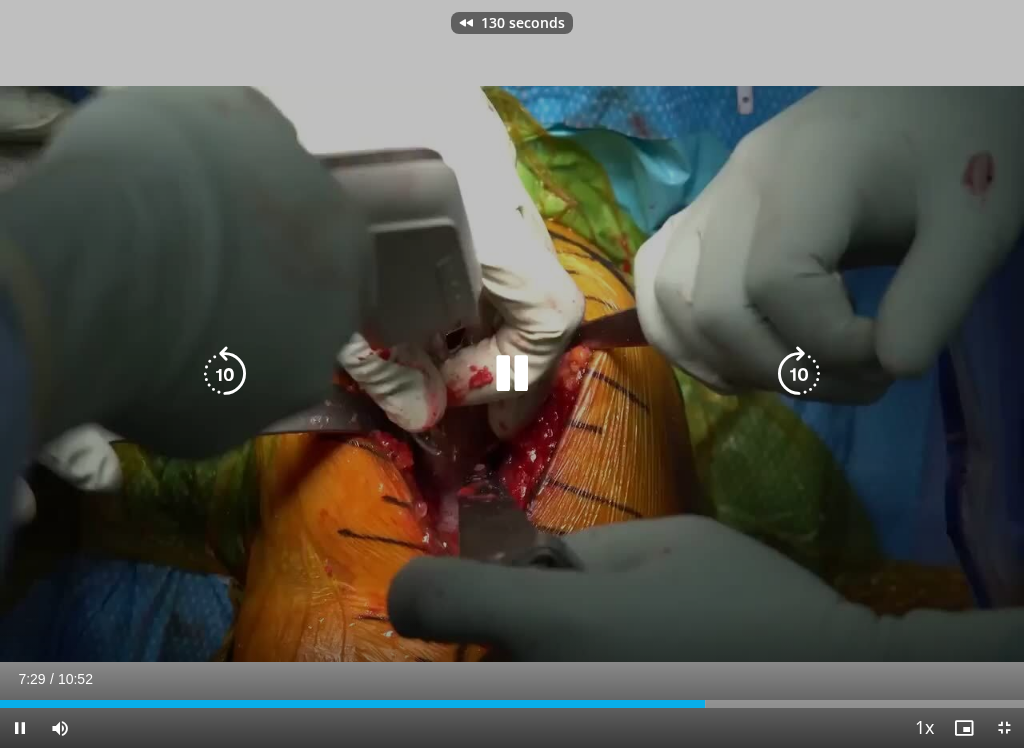click at bounding box center (225, 374) 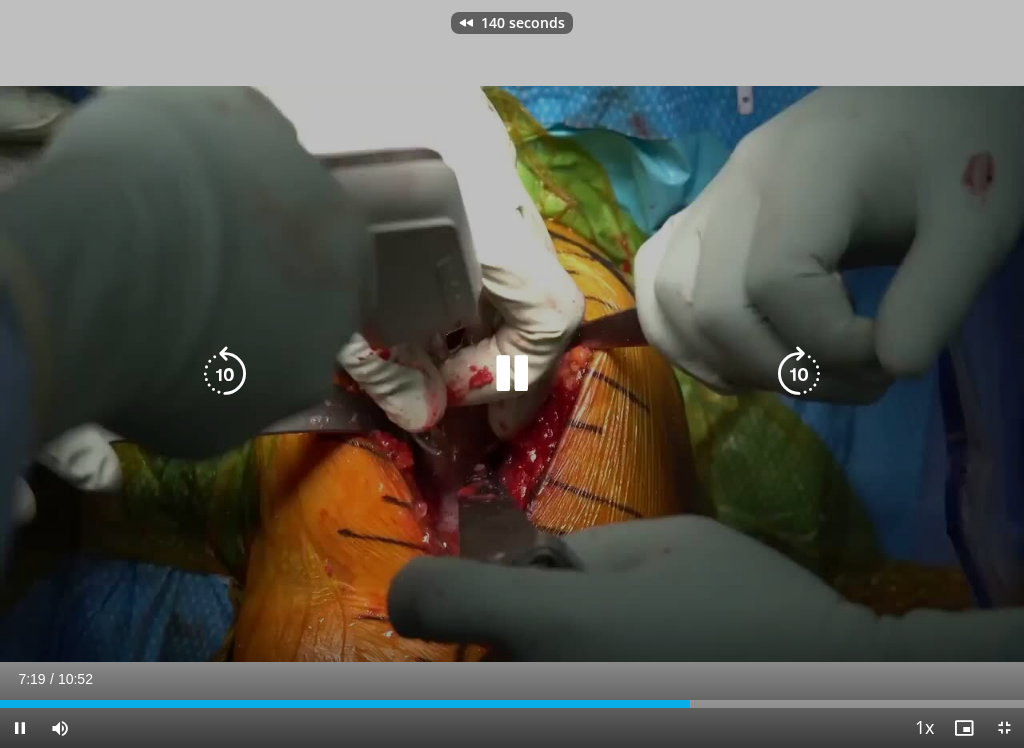 click at bounding box center (225, 374) 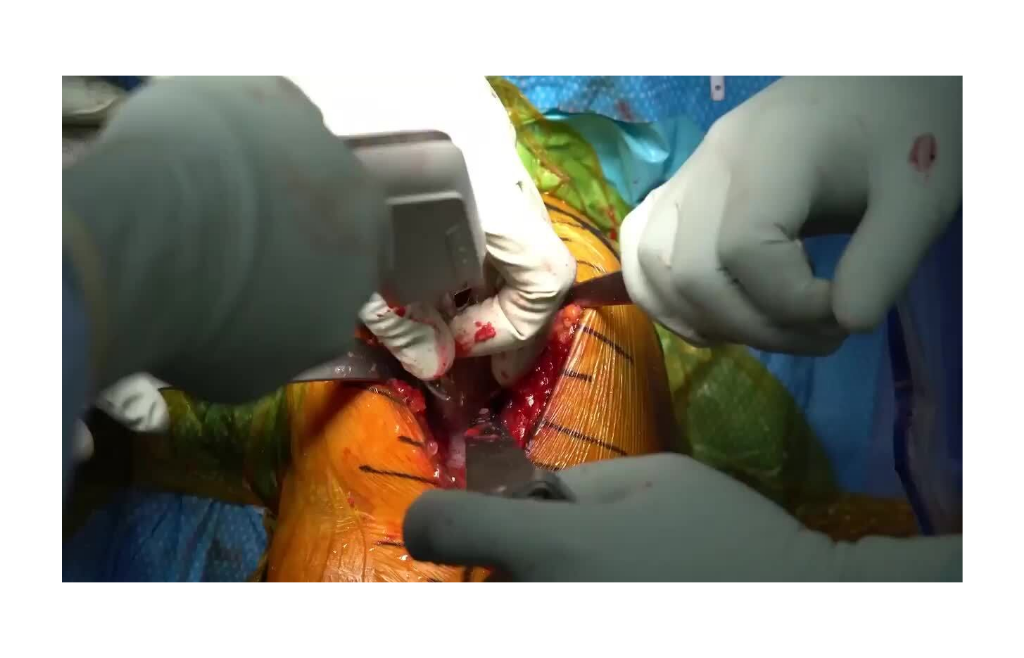 scroll, scrollTop: 0, scrollLeft: 0, axis: both 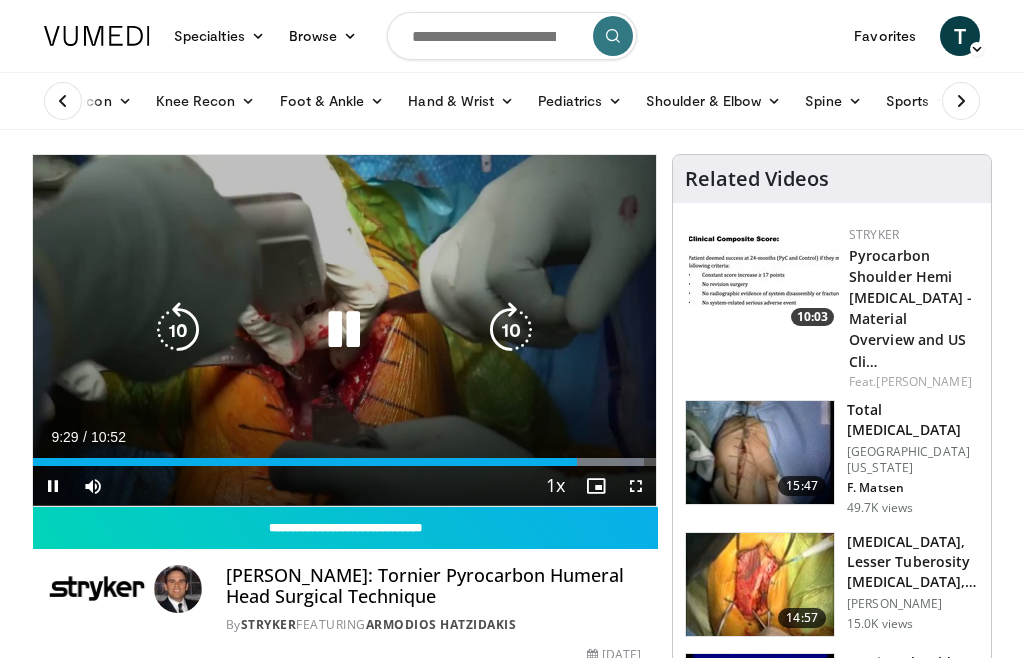 click at bounding box center (344, 330) 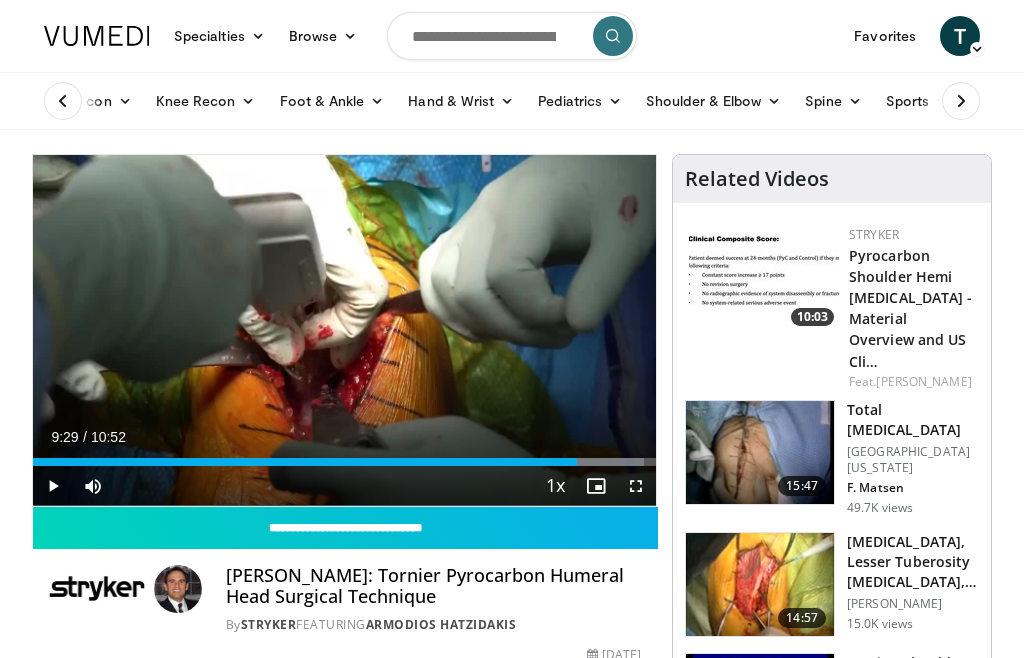 click at bounding box center [961, 101] 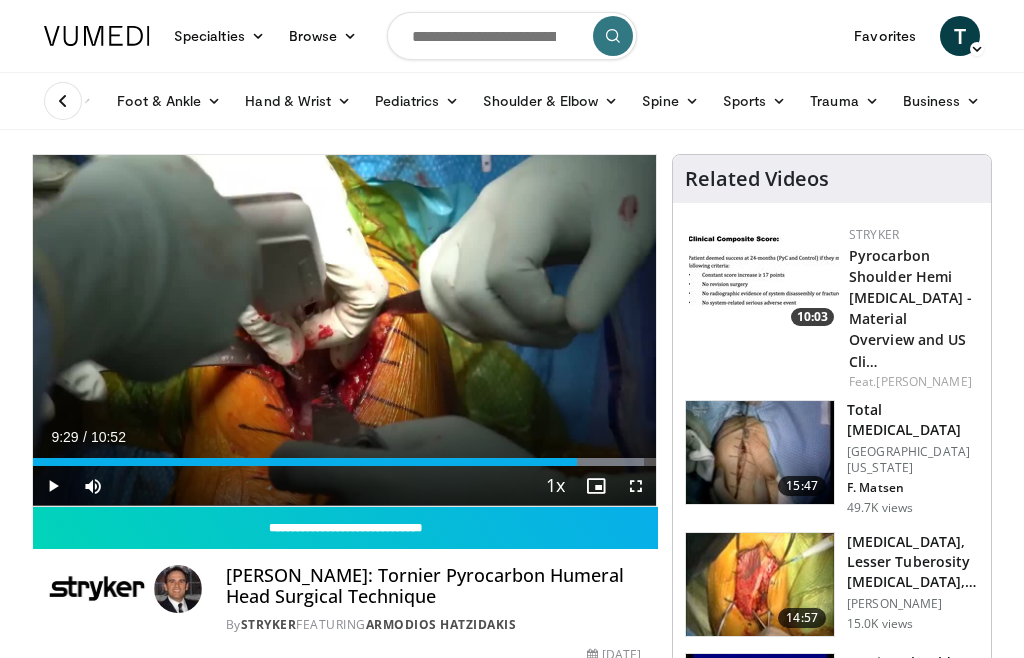 click on "Sports" at bounding box center (755, 101) 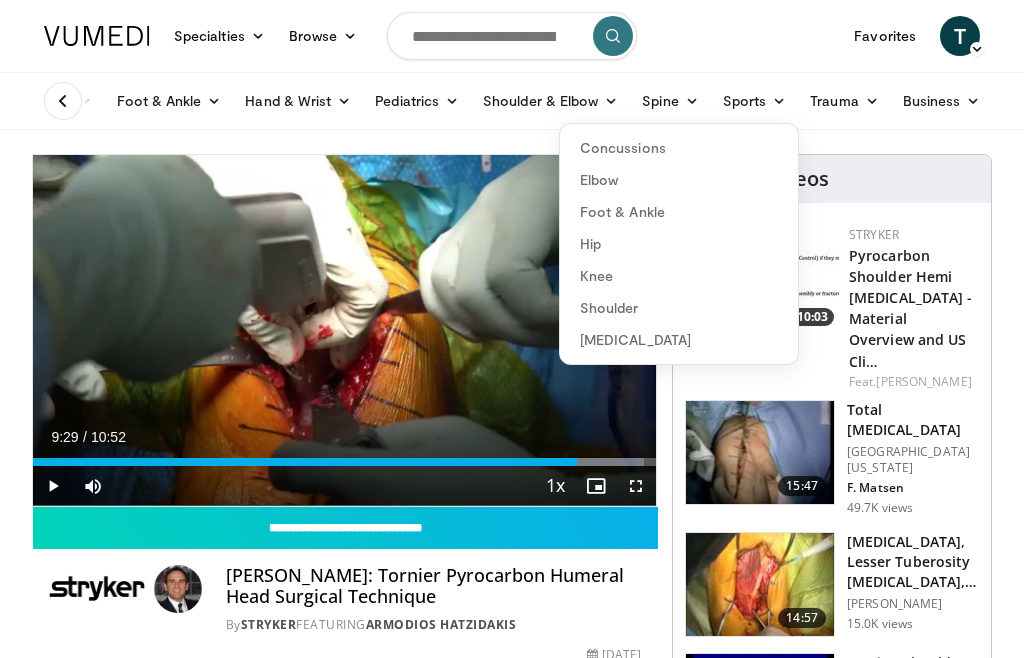 click on "Shoulder" at bounding box center [679, 308] 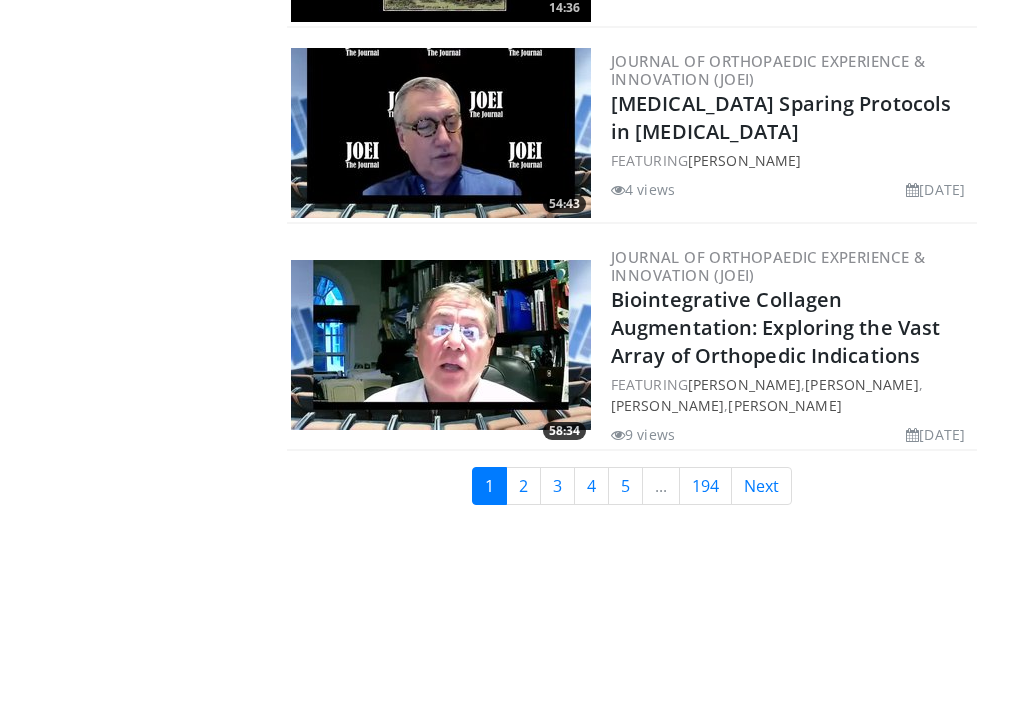 scroll, scrollTop: 5118, scrollLeft: 0, axis: vertical 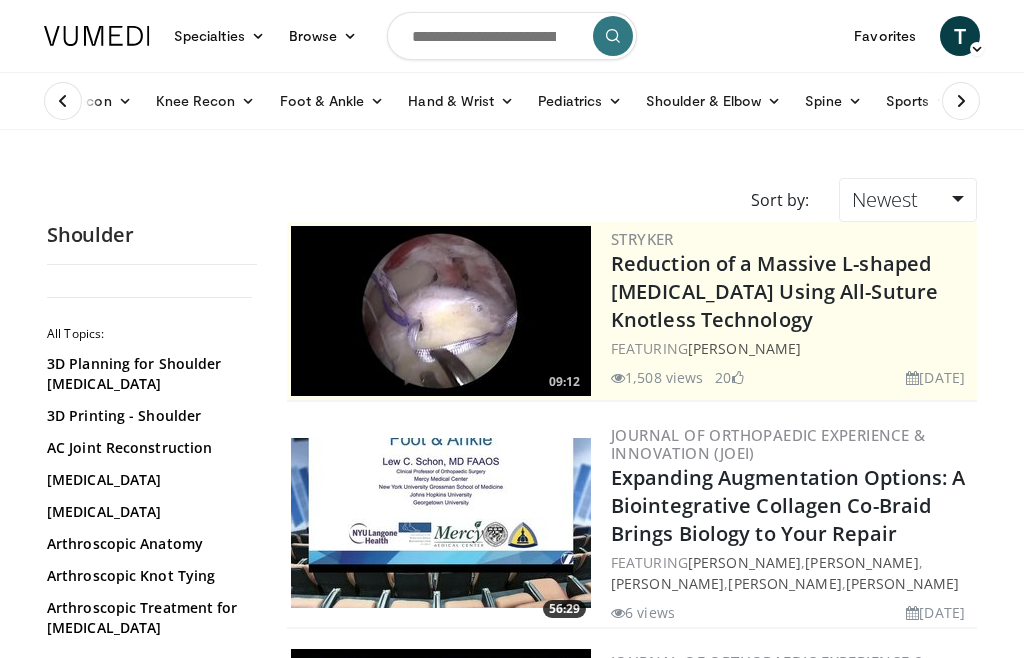 click on "Pediatrics" at bounding box center (580, 101) 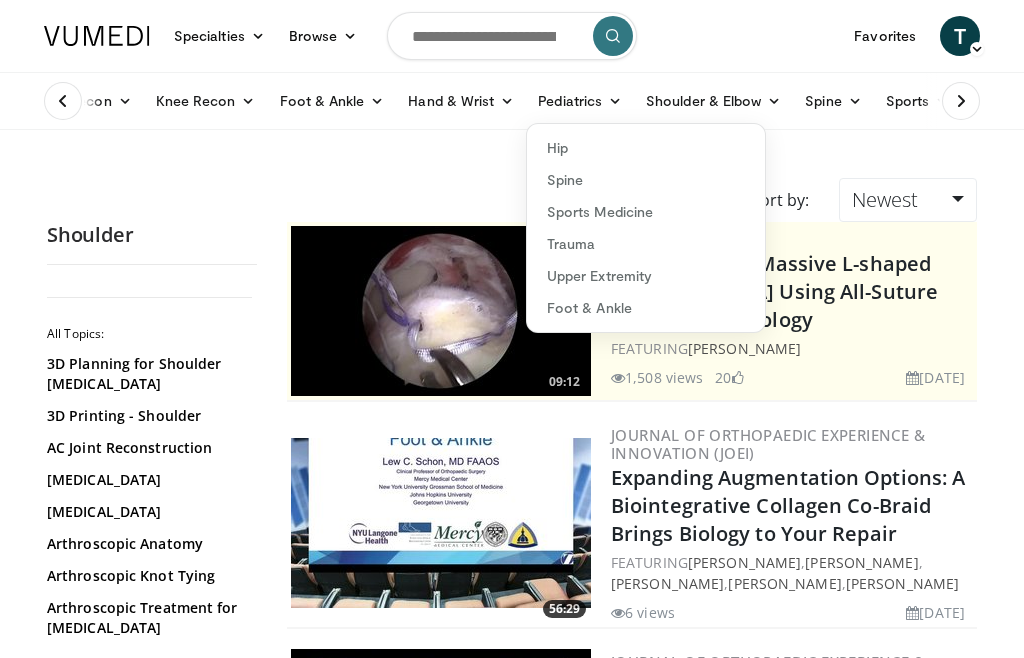 click on "Pediatrics" at bounding box center (580, 101) 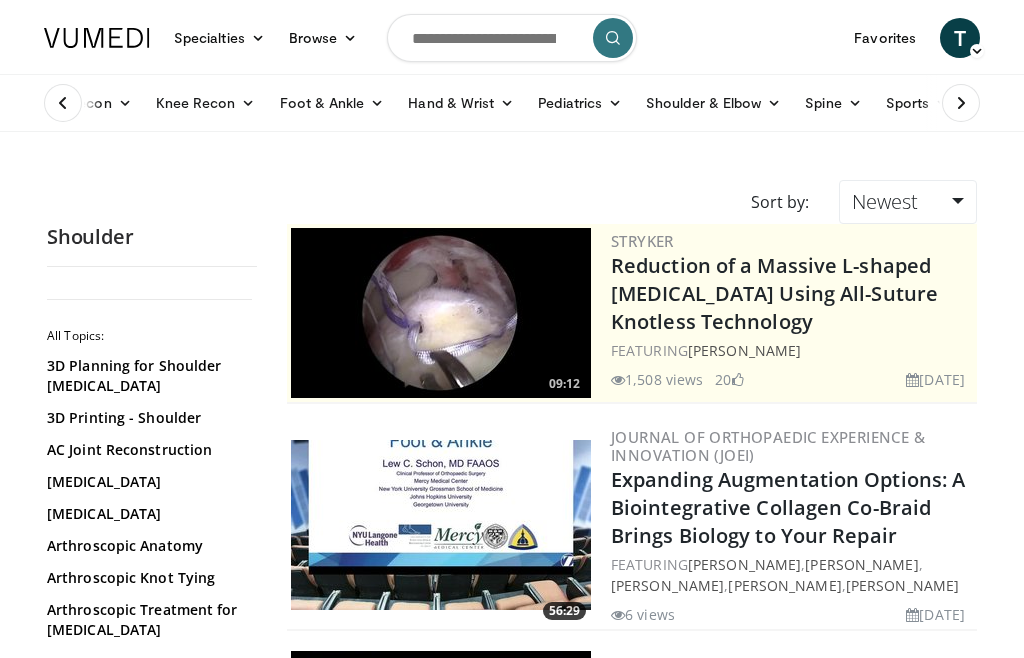 scroll, scrollTop: 2, scrollLeft: 0, axis: vertical 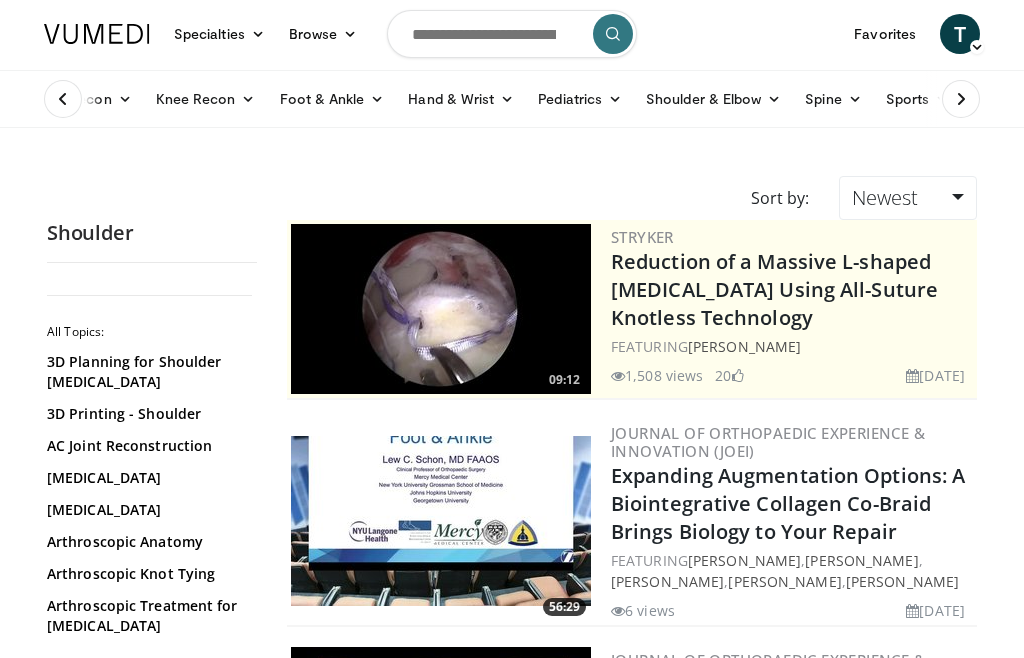 click at bounding box center [961, 99] 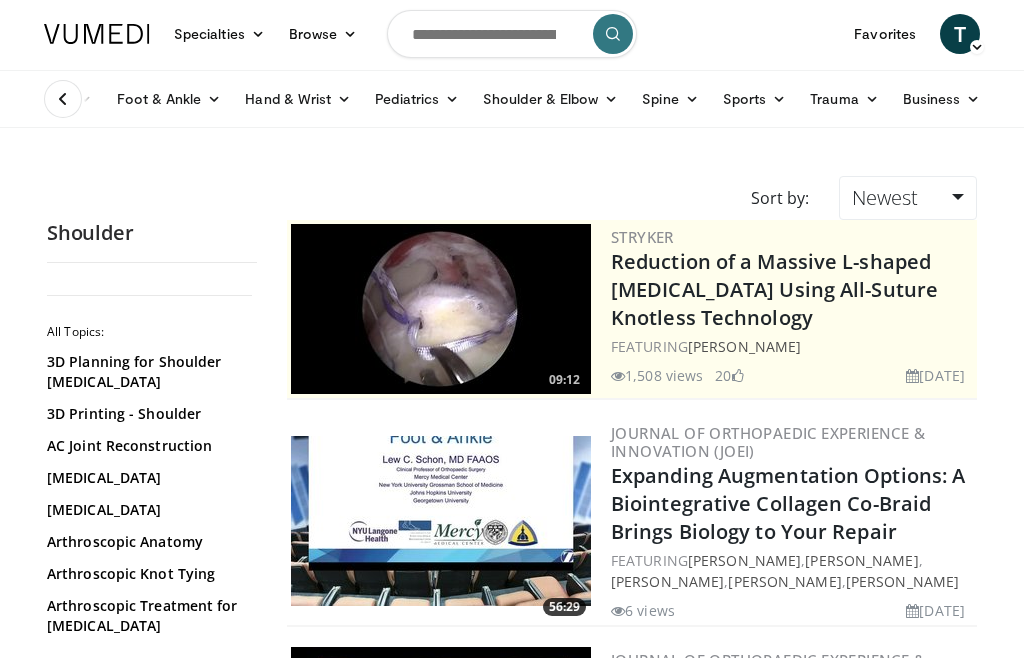 click at bounding box center [973, 99] 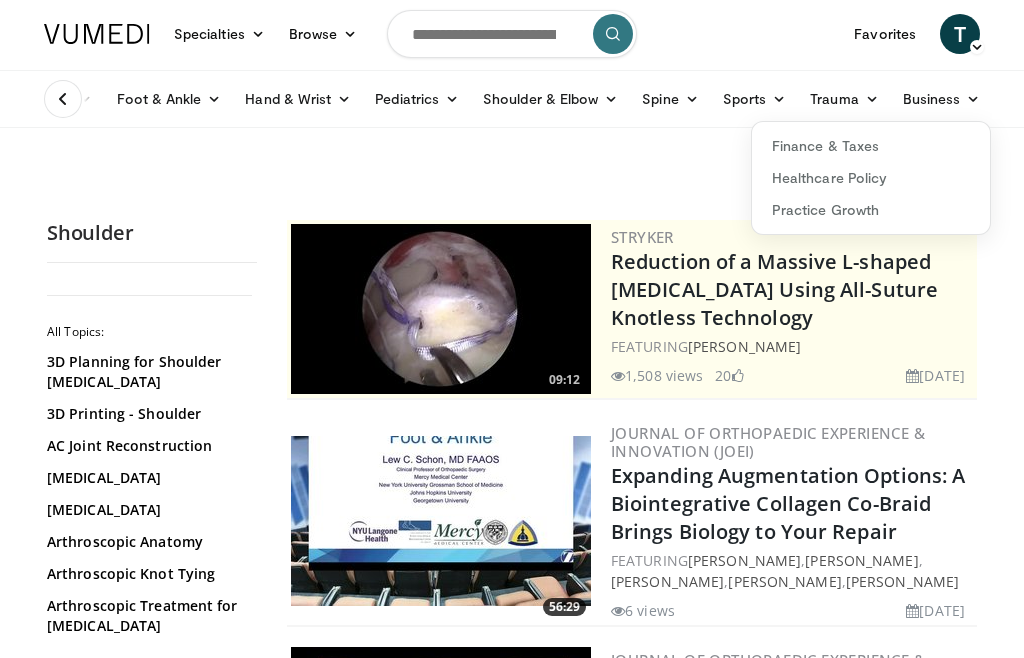 click at bounding box center (63, 99) 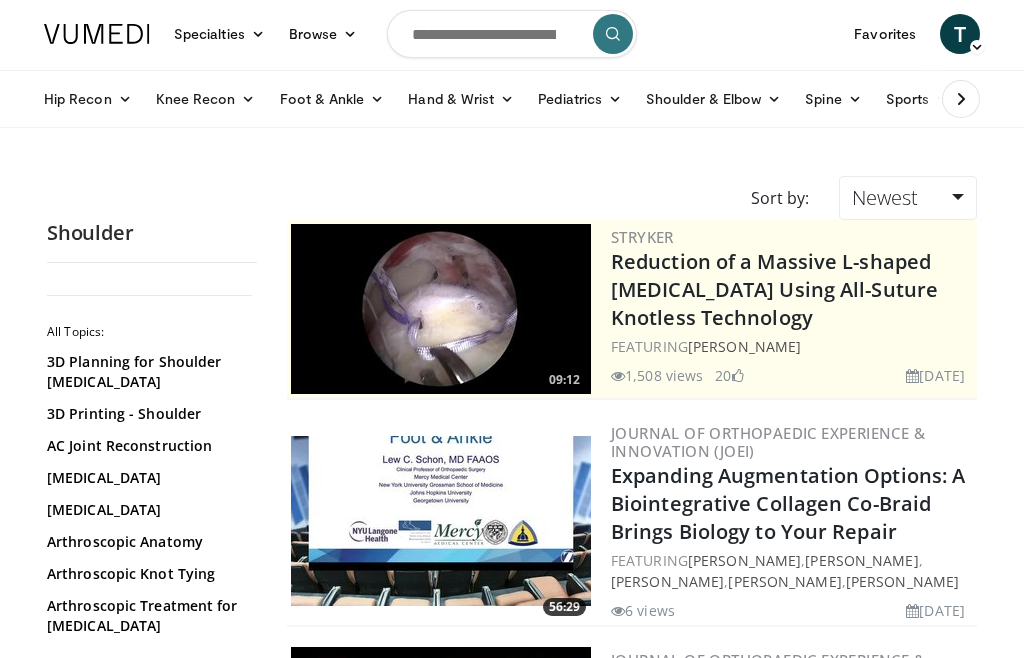 click on "Knee Recon" at bounding box center [206, 99] 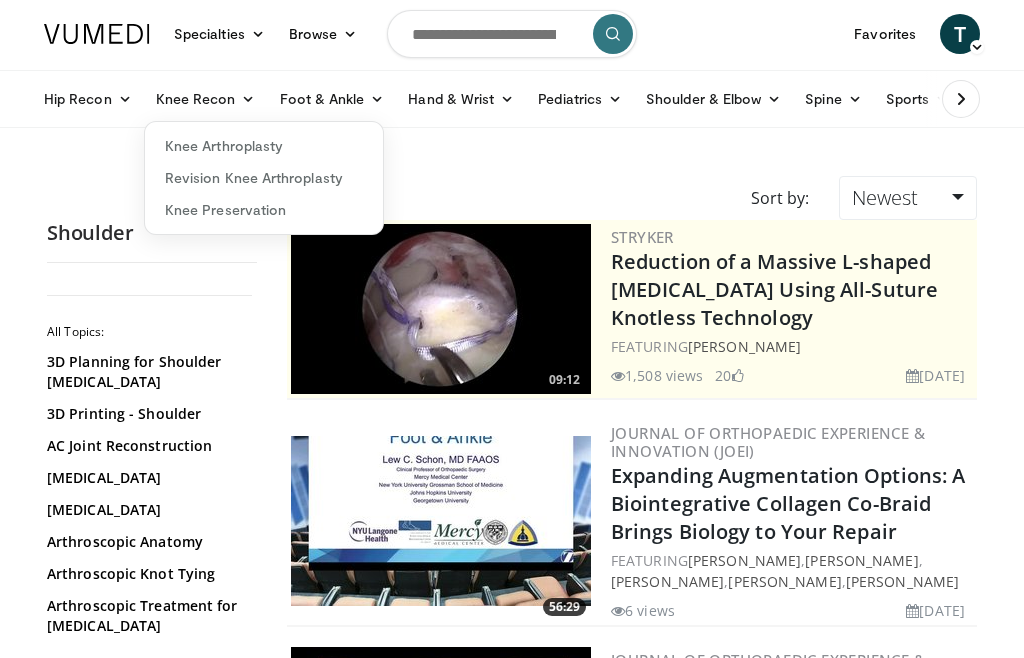 click on "Shoulder & Elbow" at bounding box center [713, 99] 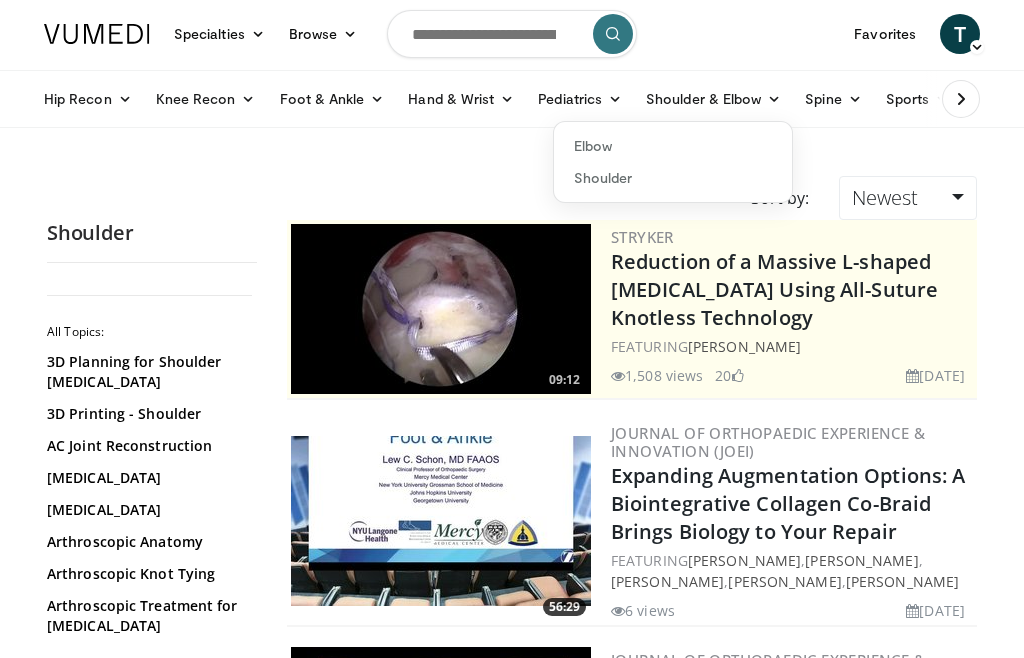 click on "Shoulder" at bounding box center [673, 178] 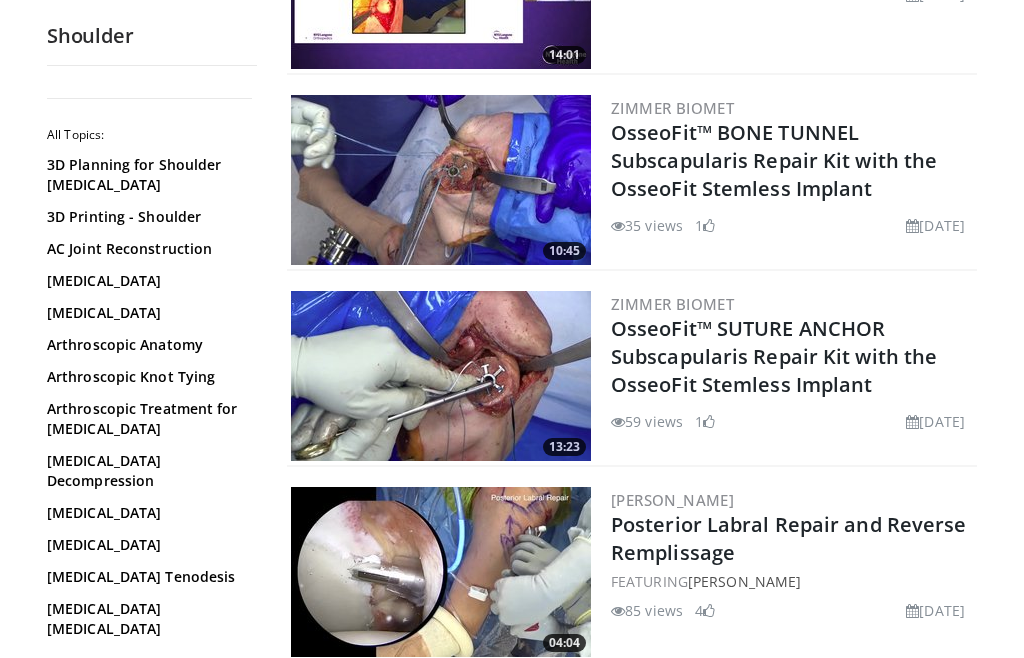 scroll, scrollTop: 4179, scrollLeft: 0, axis: vertical 